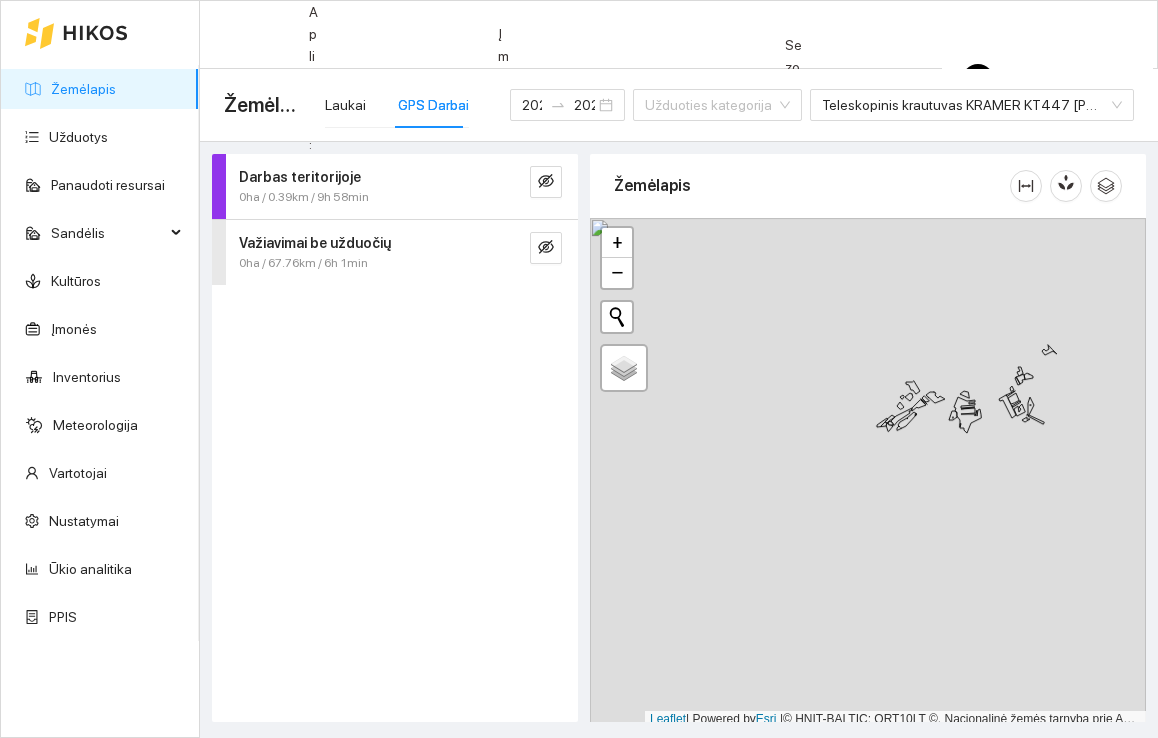 scroll, scrollTop: 0, scrollLeft: 0, axis: both 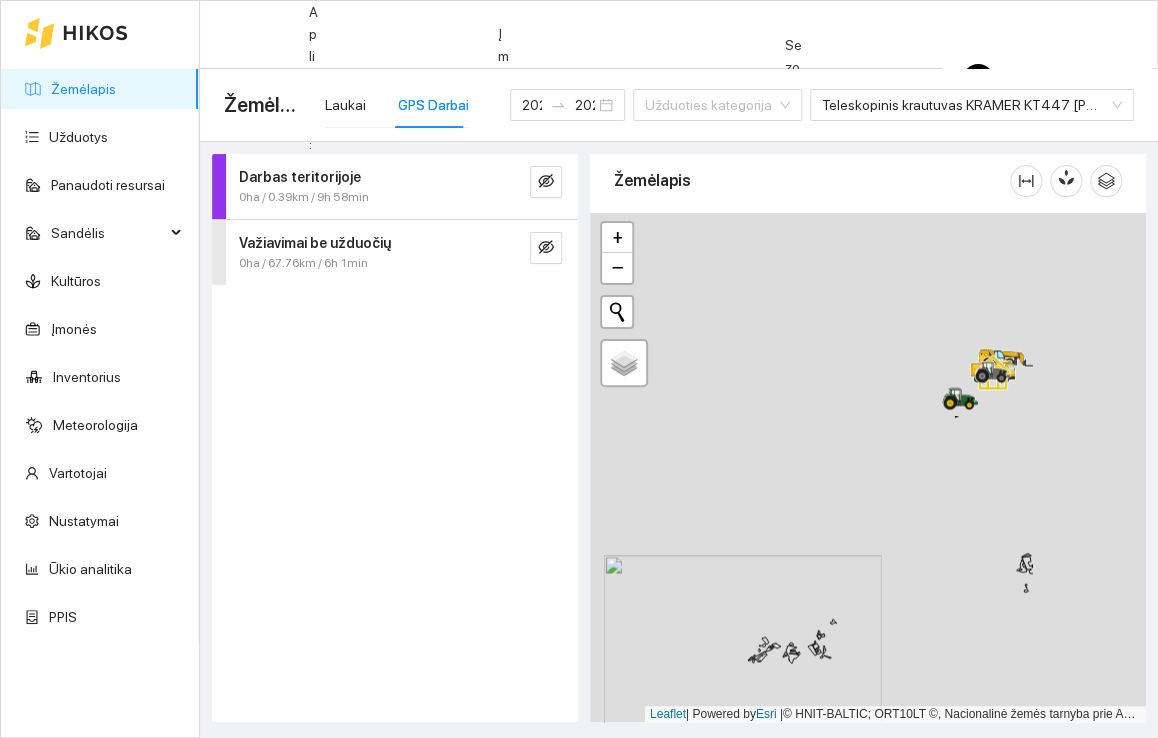 drag, startPoint x: 953, startPoint y: 381, endPoint x: 781, endPoint y: 637, distance: 308.4153 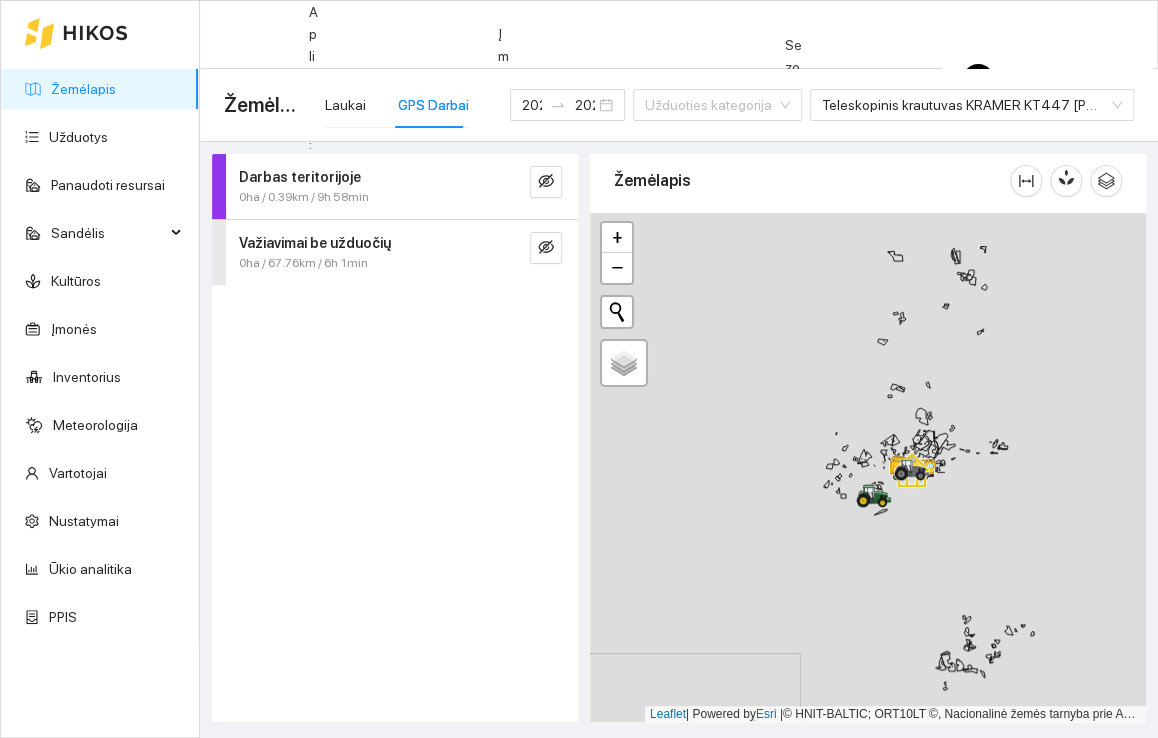 drag, startPoint x: 872, startPoint y: 483, endPoint x: 826, endPoint y: 532, distance: 67.20863 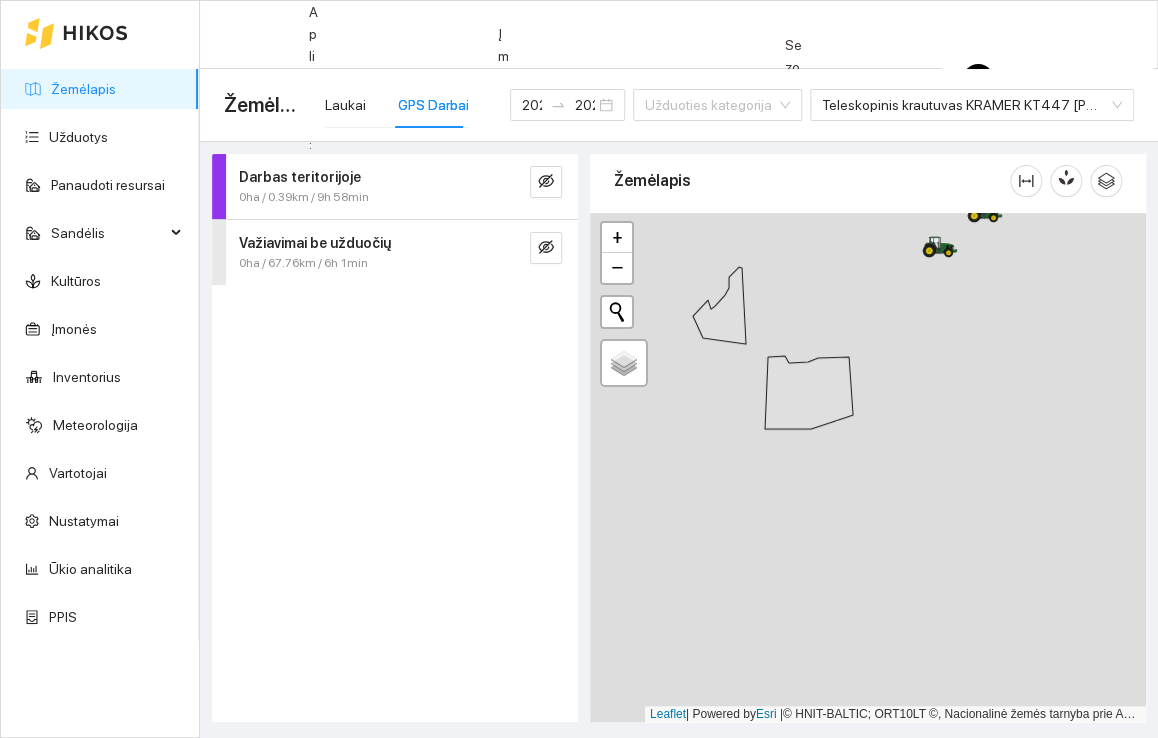 drag, startPoint x: 936, startPoint y: 383, endPoint x: 945, endPoint y: 601, distance: 218.1857 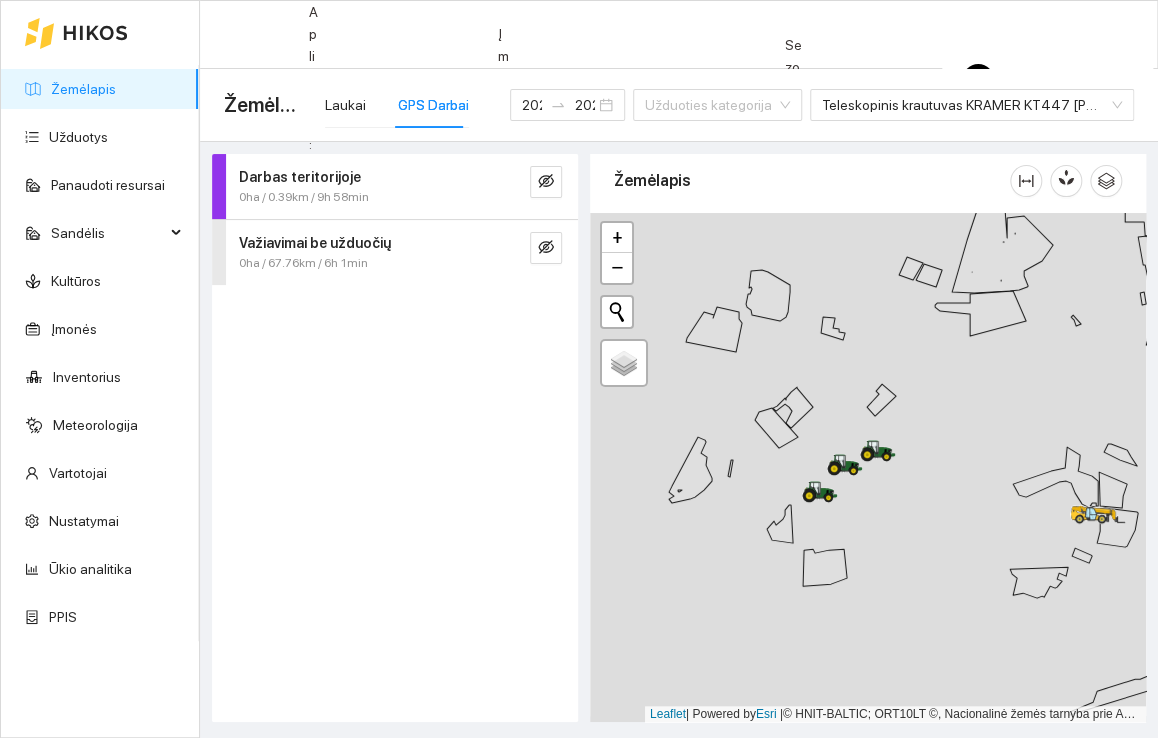drag, startPoint x: 964, startPoint y: 515, endPoint x: 831, endPoint y: 519, distance: 133.06013 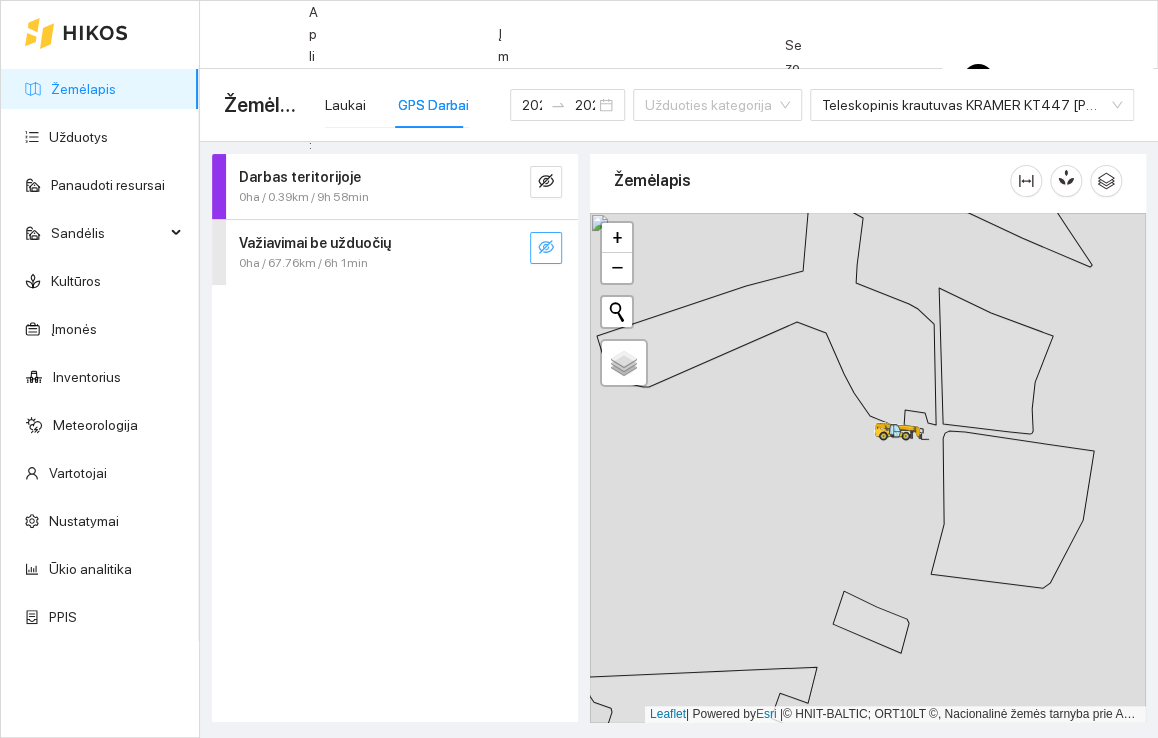 click at bounding box center (546, 181) 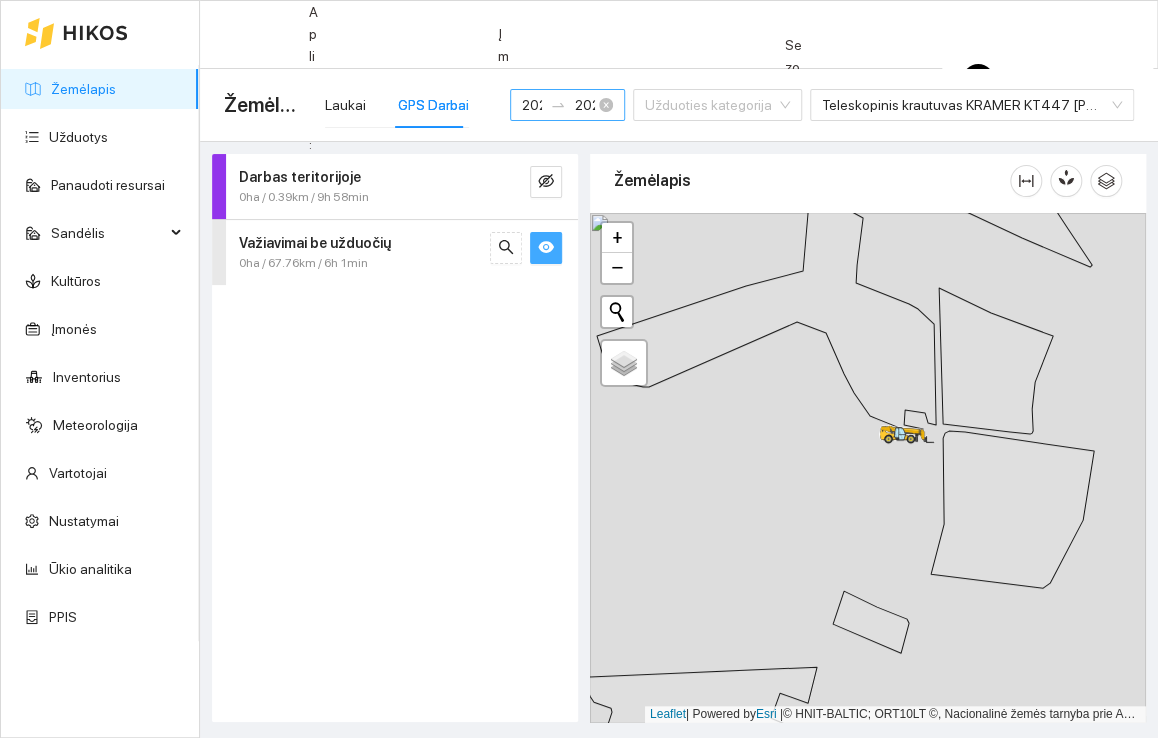 click at bounding box center (558, 105) 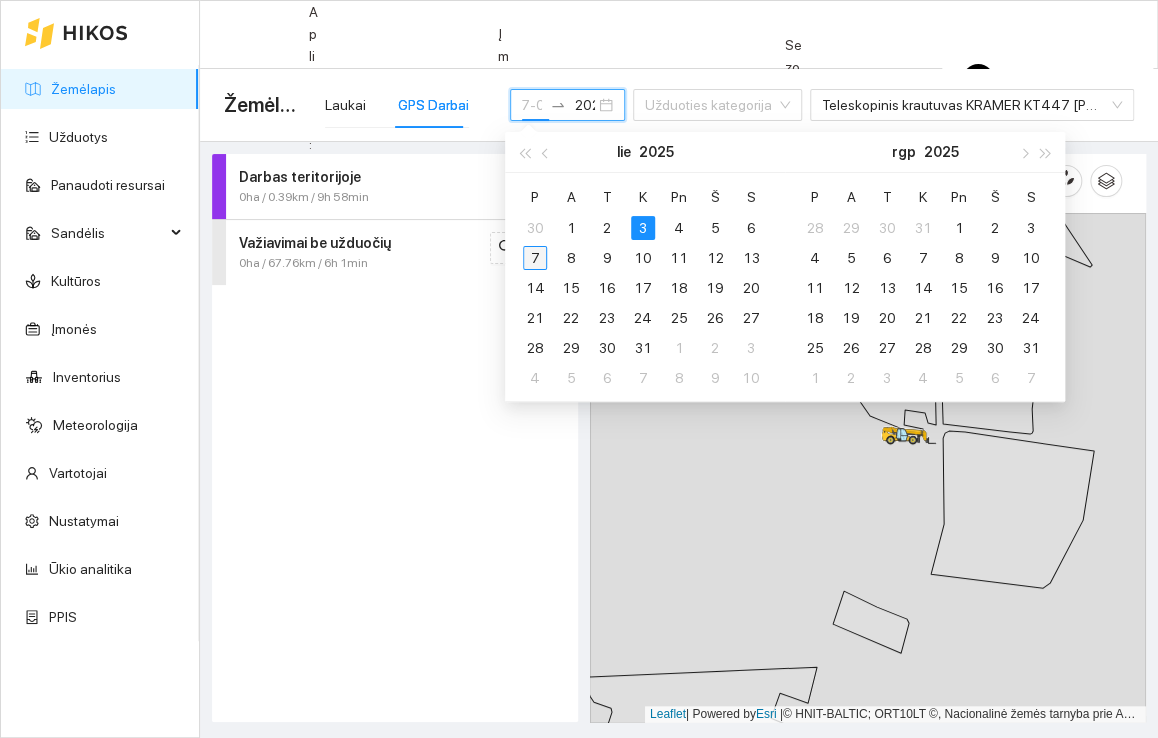 scroll, scrollTop: 0, scrollLeft: 49, axis: horizontal 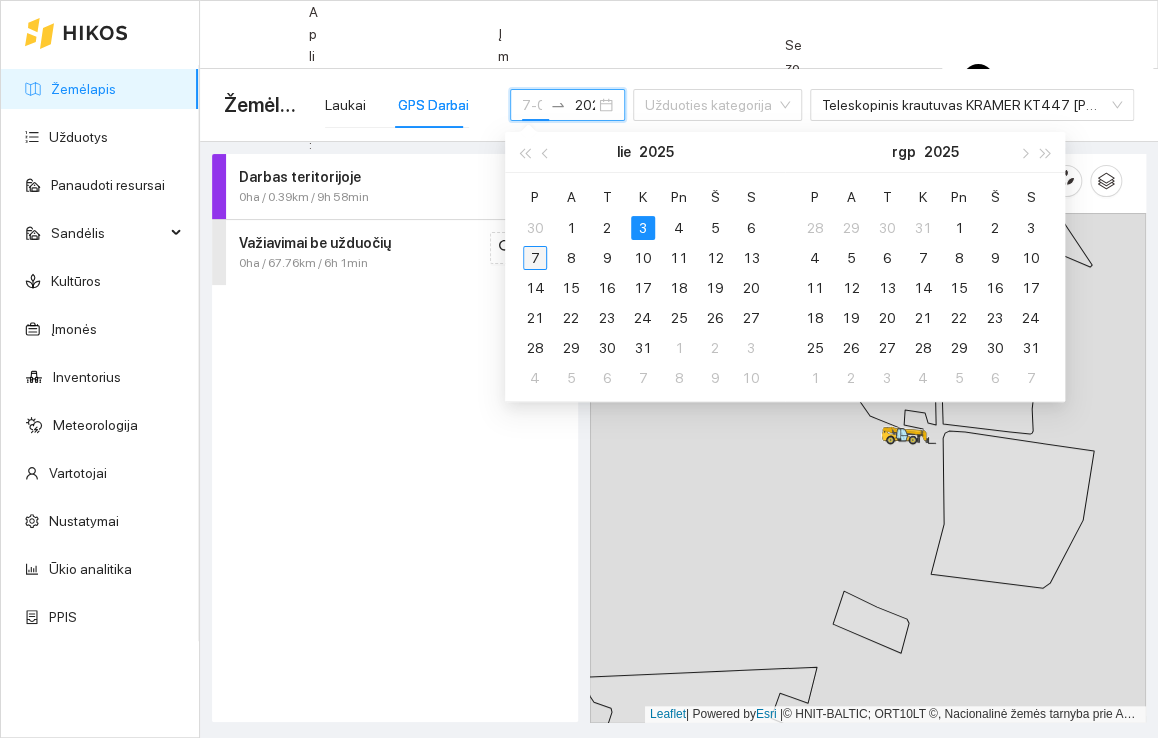 click on "7" at bounding box center (535, 258) 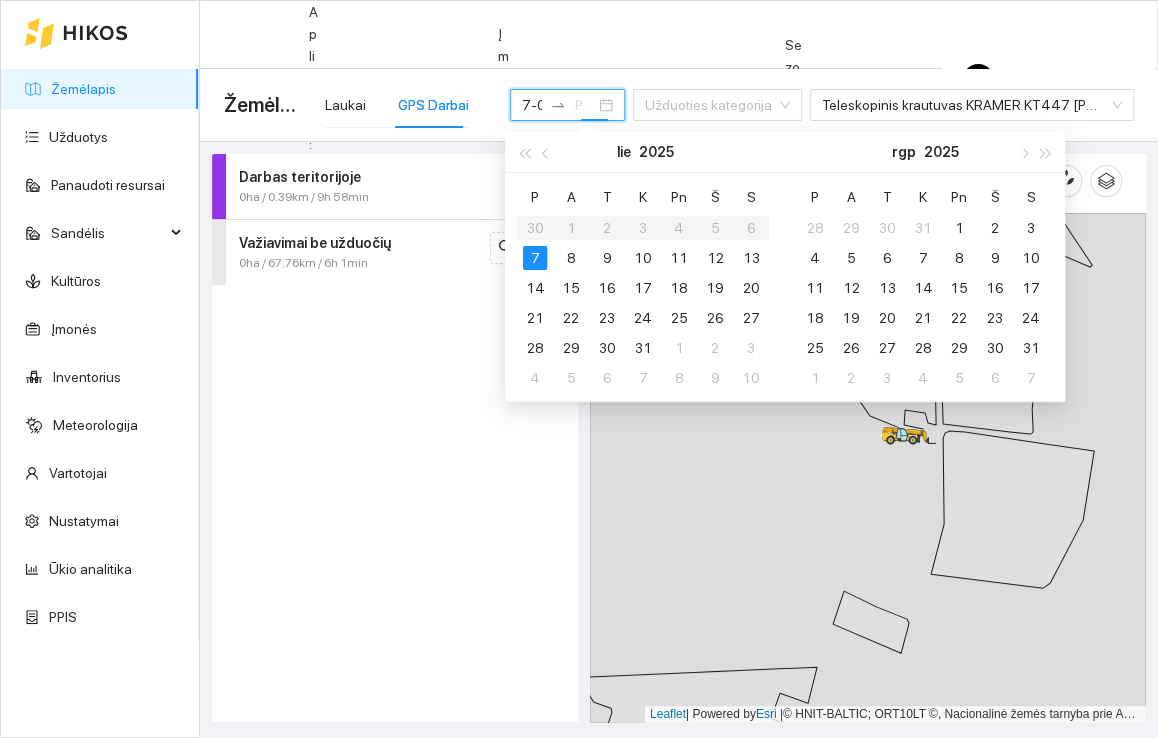 scroll, scrollTop: 0, scrollLeft: 0, axis: both 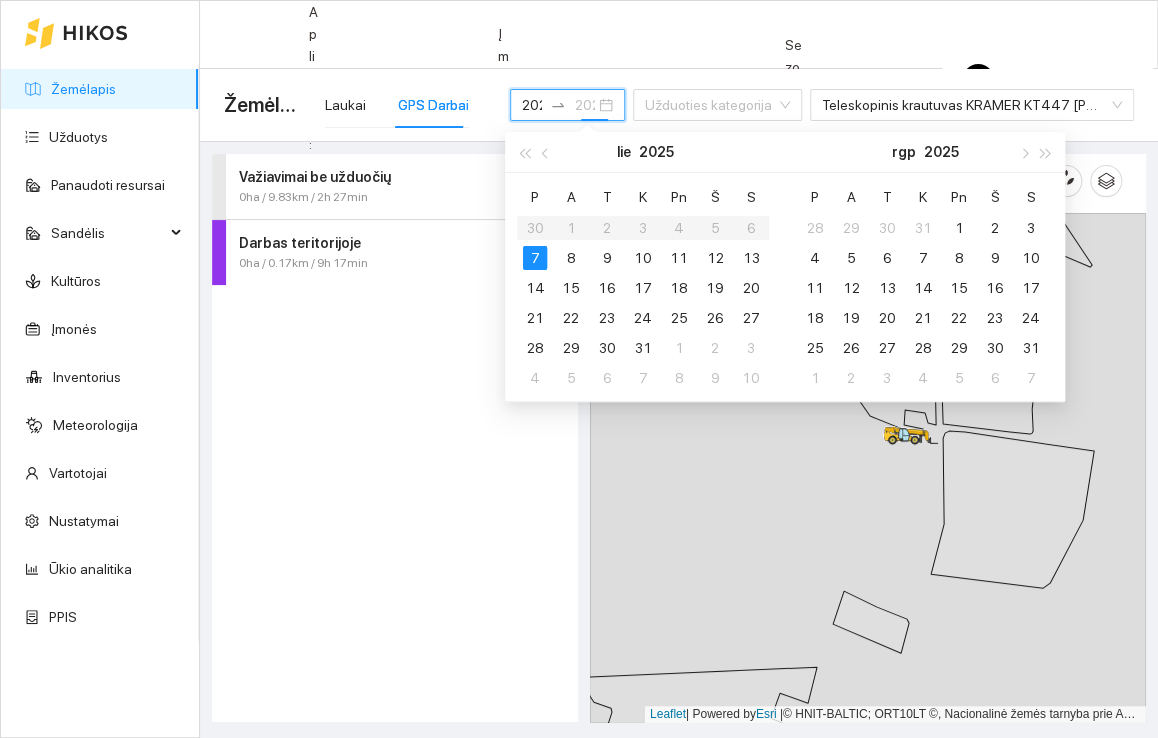 click on "7" at bounding box center [535, 258] 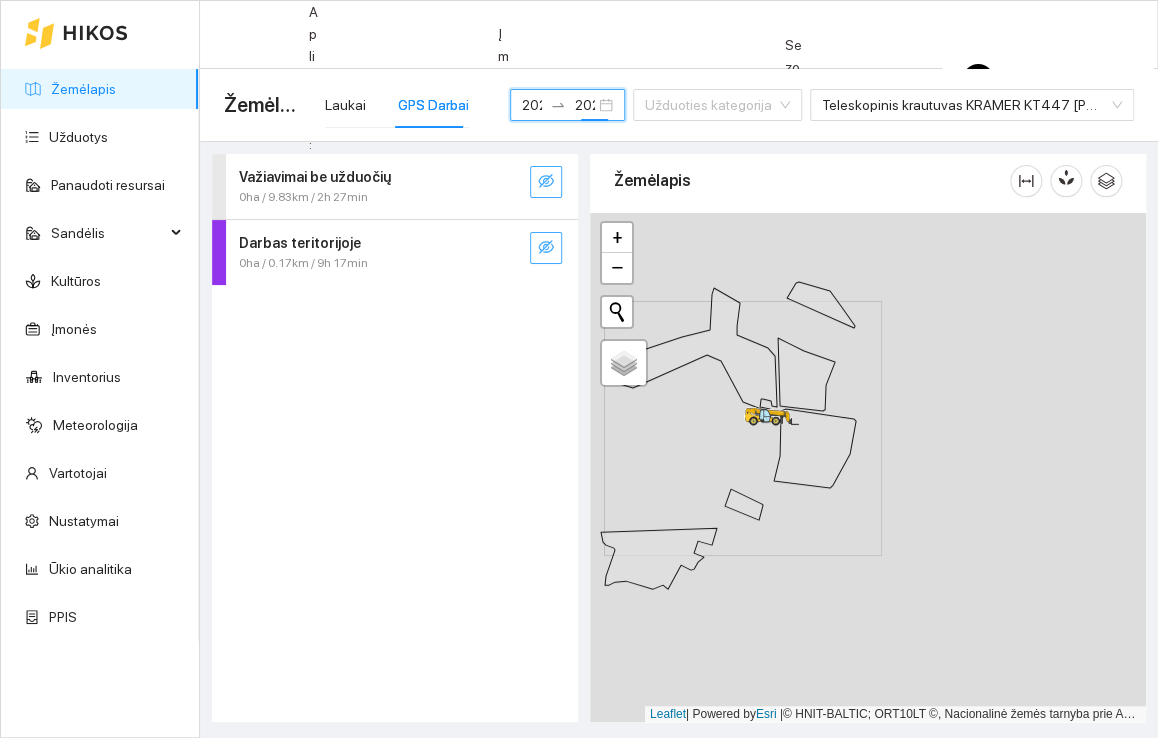 click at bounding box center (546, 181) 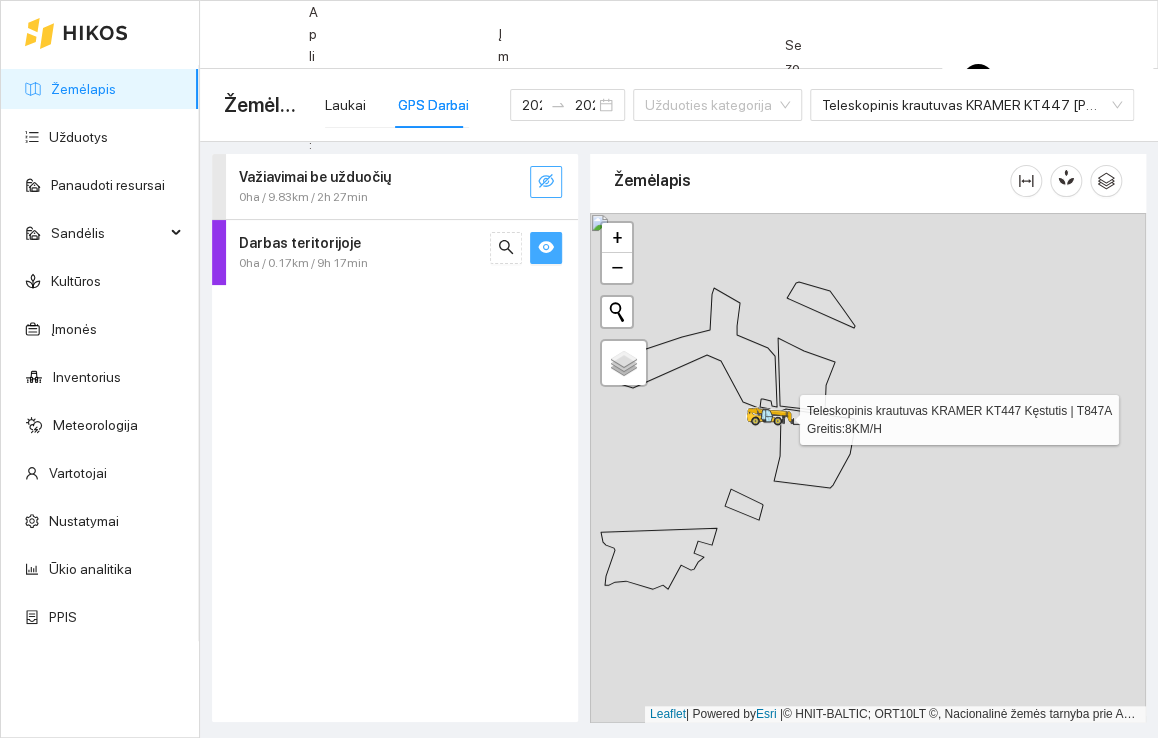 click at bounding box center (755, 421) 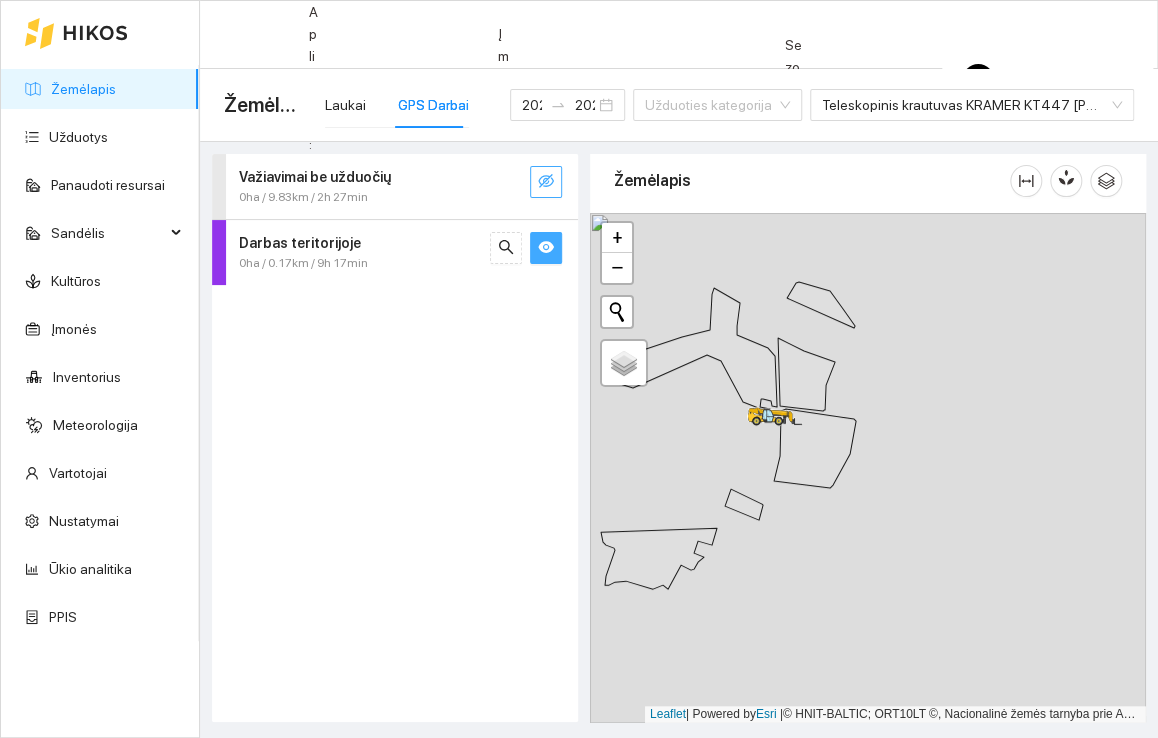 click at bounding box center [546, 181] 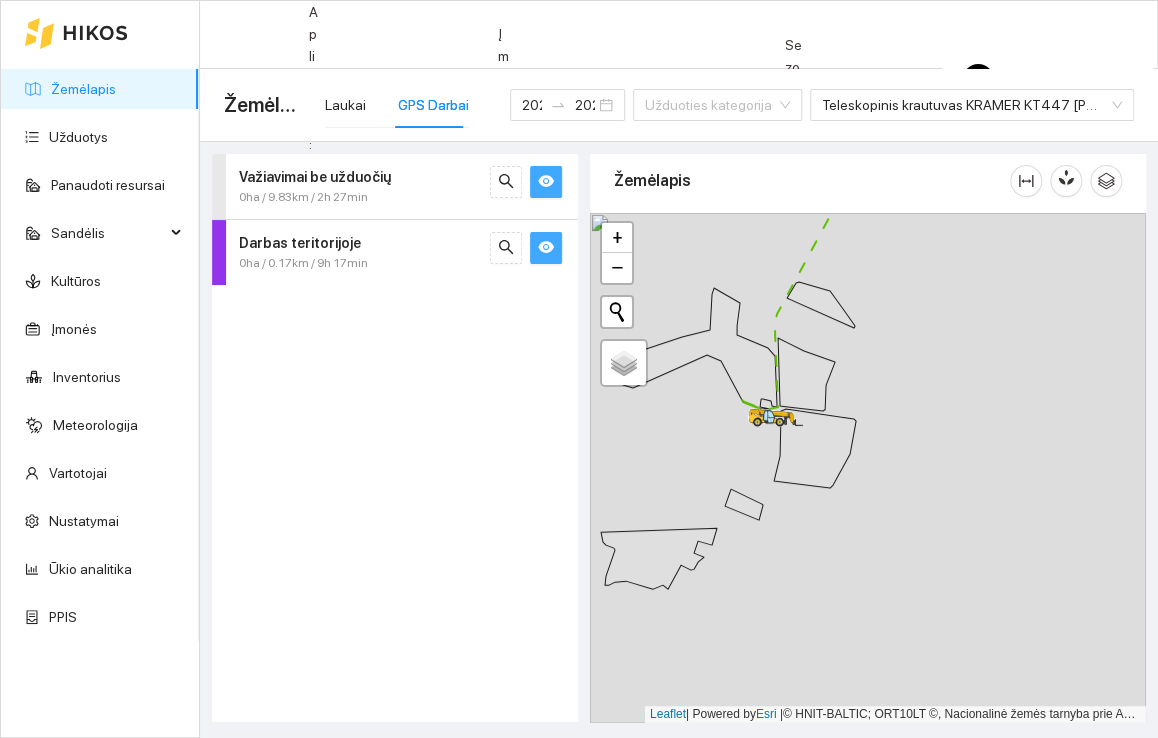 click on "Važiavimai be užduočių 0ha / 9.83km / 2h 27min Darbas teritorijoje 0ha / 0.17km / 9h 17min" at bounding box center [395, 438] 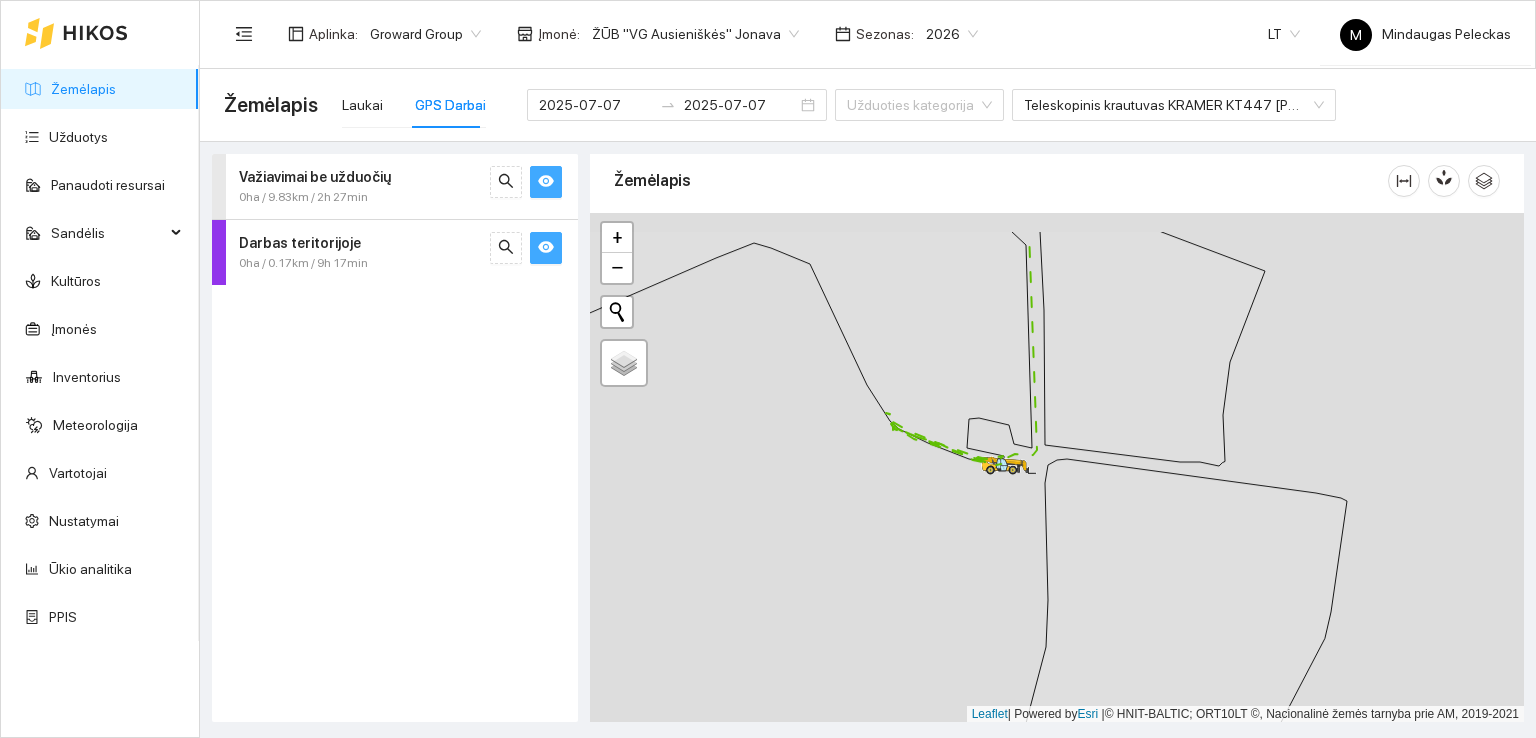 drag, startPoint x: 931, startPoint y: 425, endPoint x: 1065, endPoint y: 545, distance: 179.87773 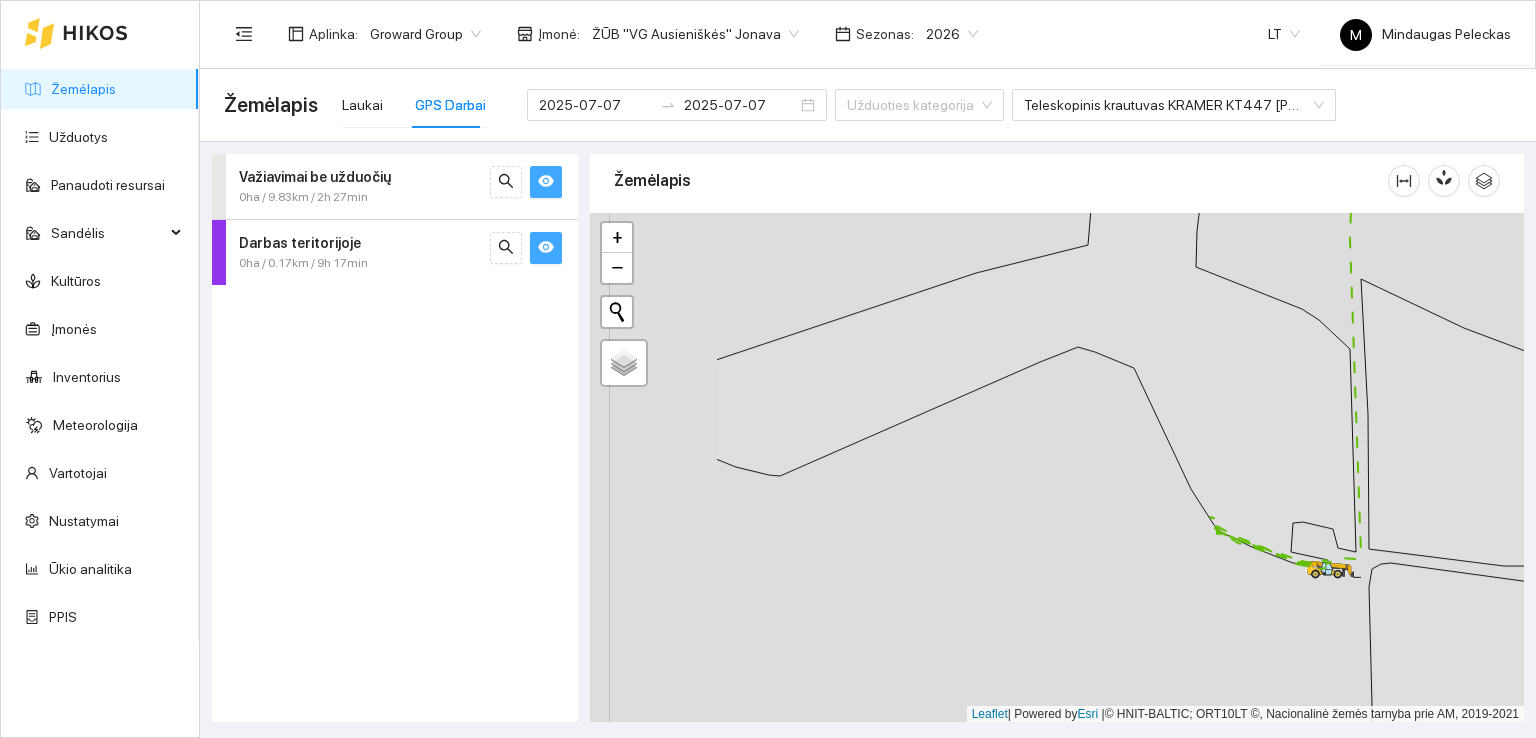 drag, startPoint x: 1044, startPoint y: 428, endPoint x: 1192, endPoint y: 431, distance: 148.0304 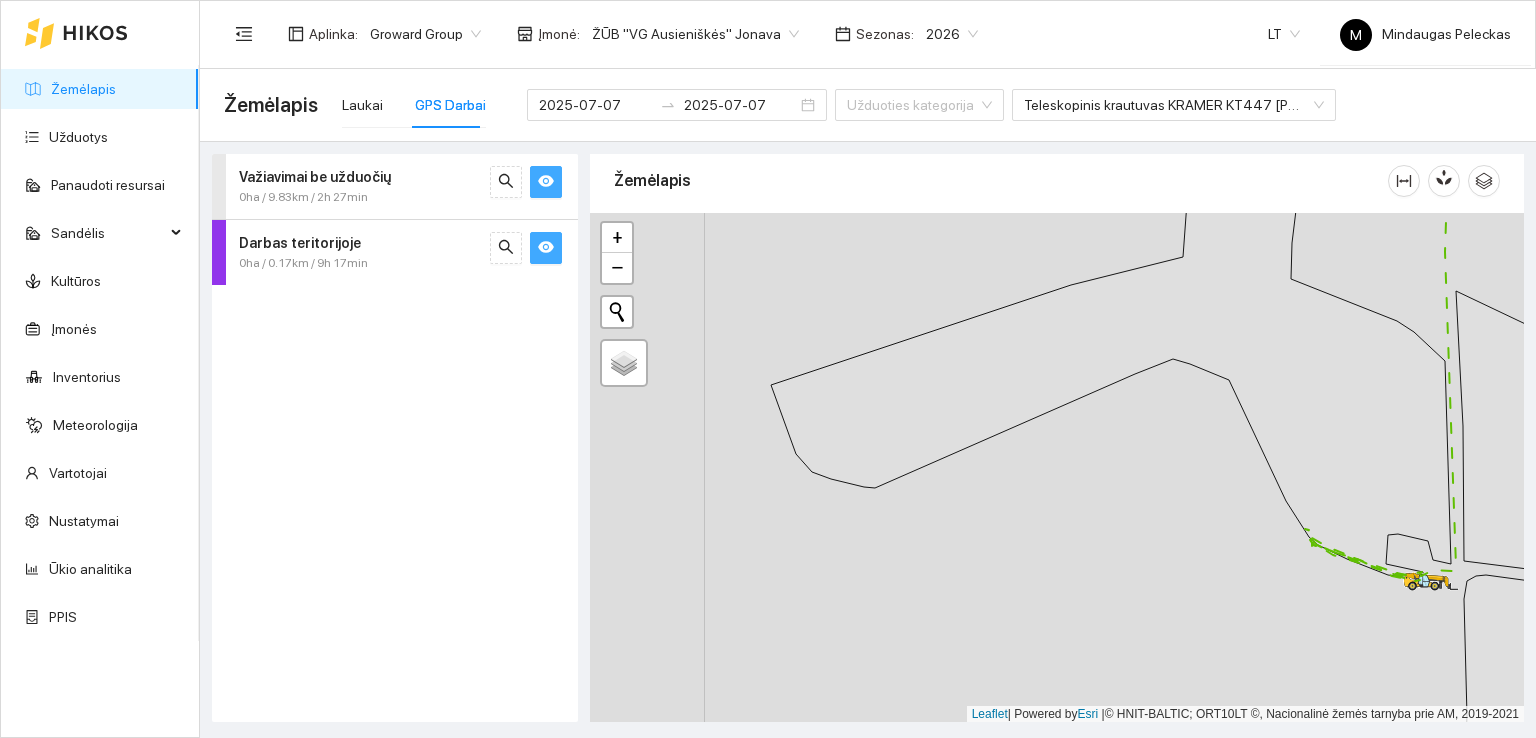 click at bounding box center [1057, 468] 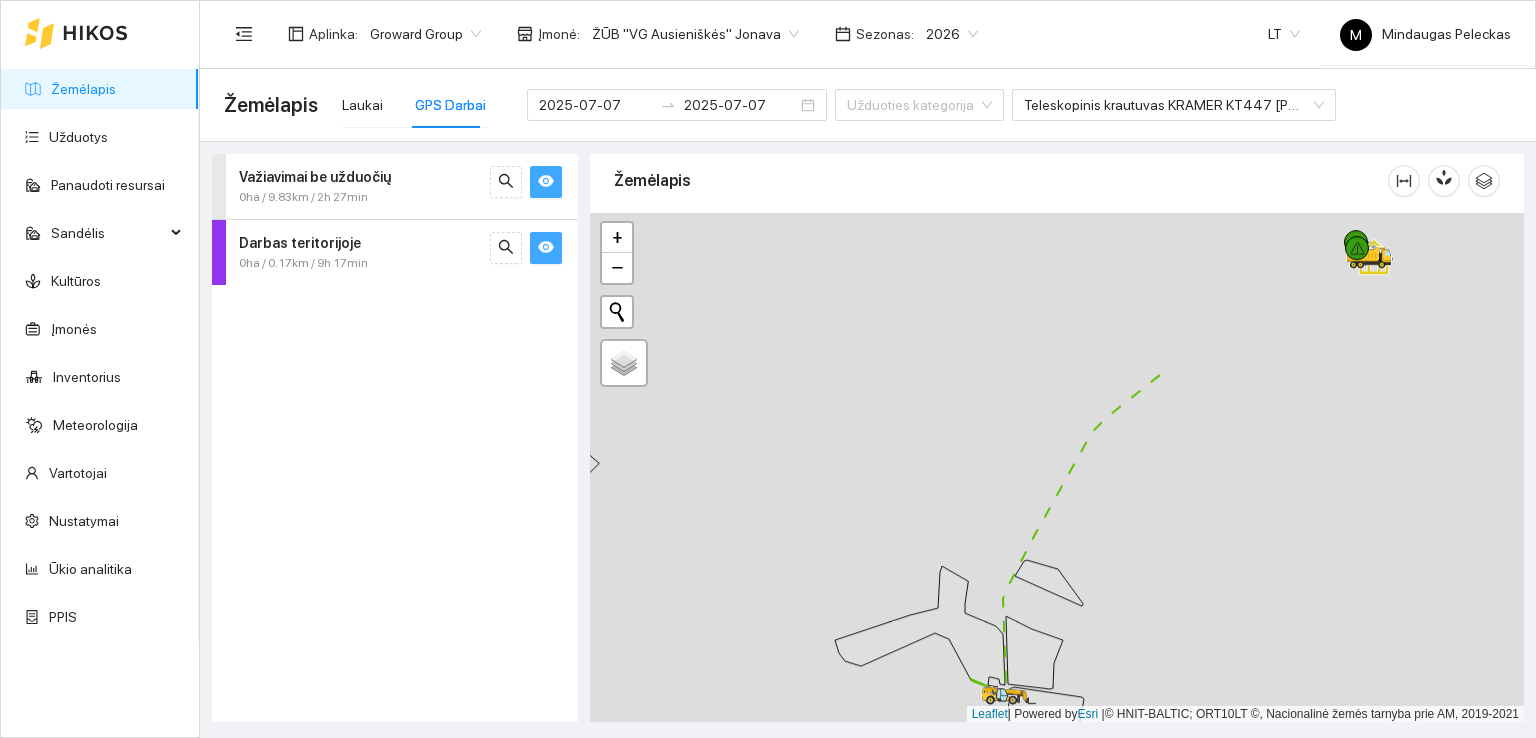 drag, startPoint x: 1168, startPoint y: 301, endPoint x: 1048, endPoint y: 533, distance: 261.19724 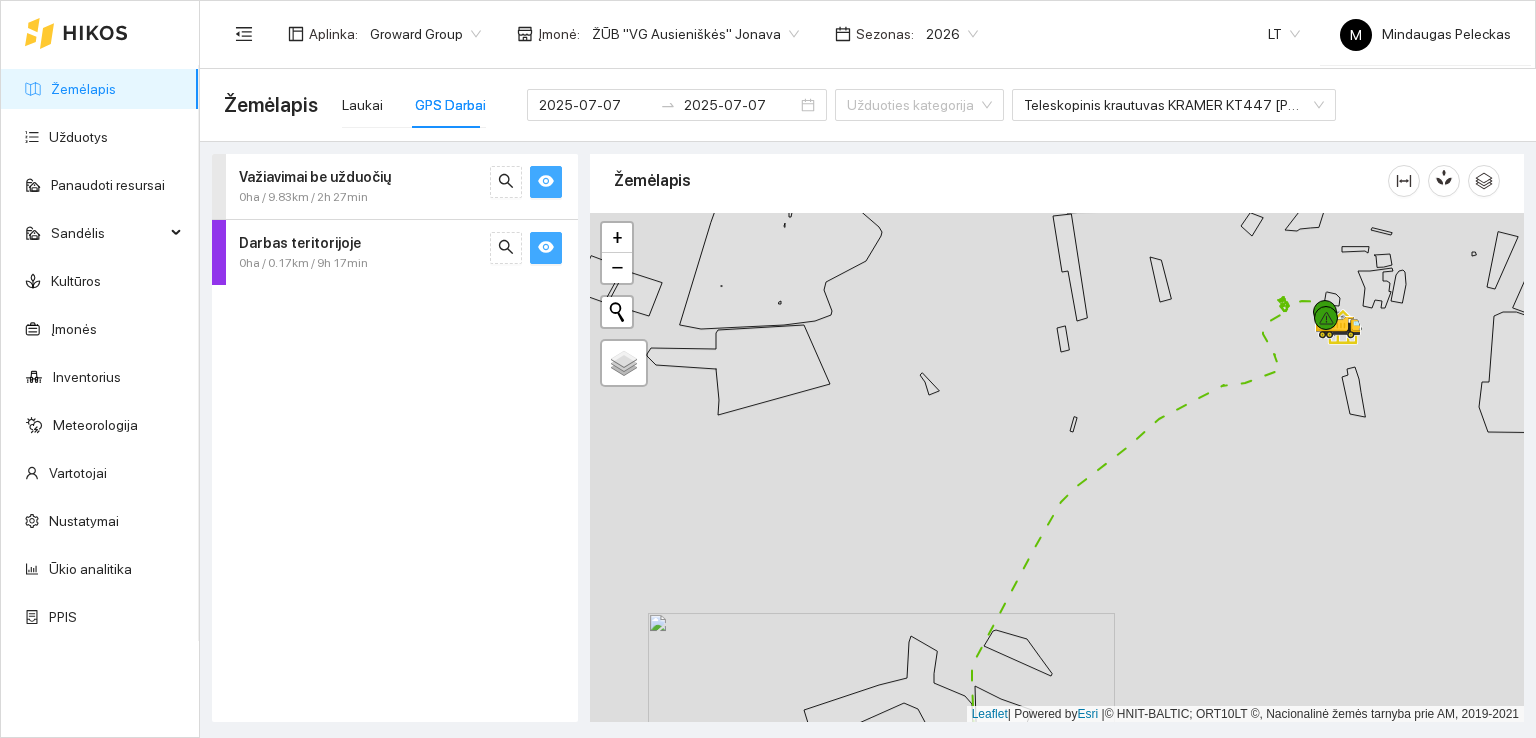 drag, startPoint x: 1109, startPoint y: 399, endPoint x: 1029, endPoint y: 528, distance: 151.79262 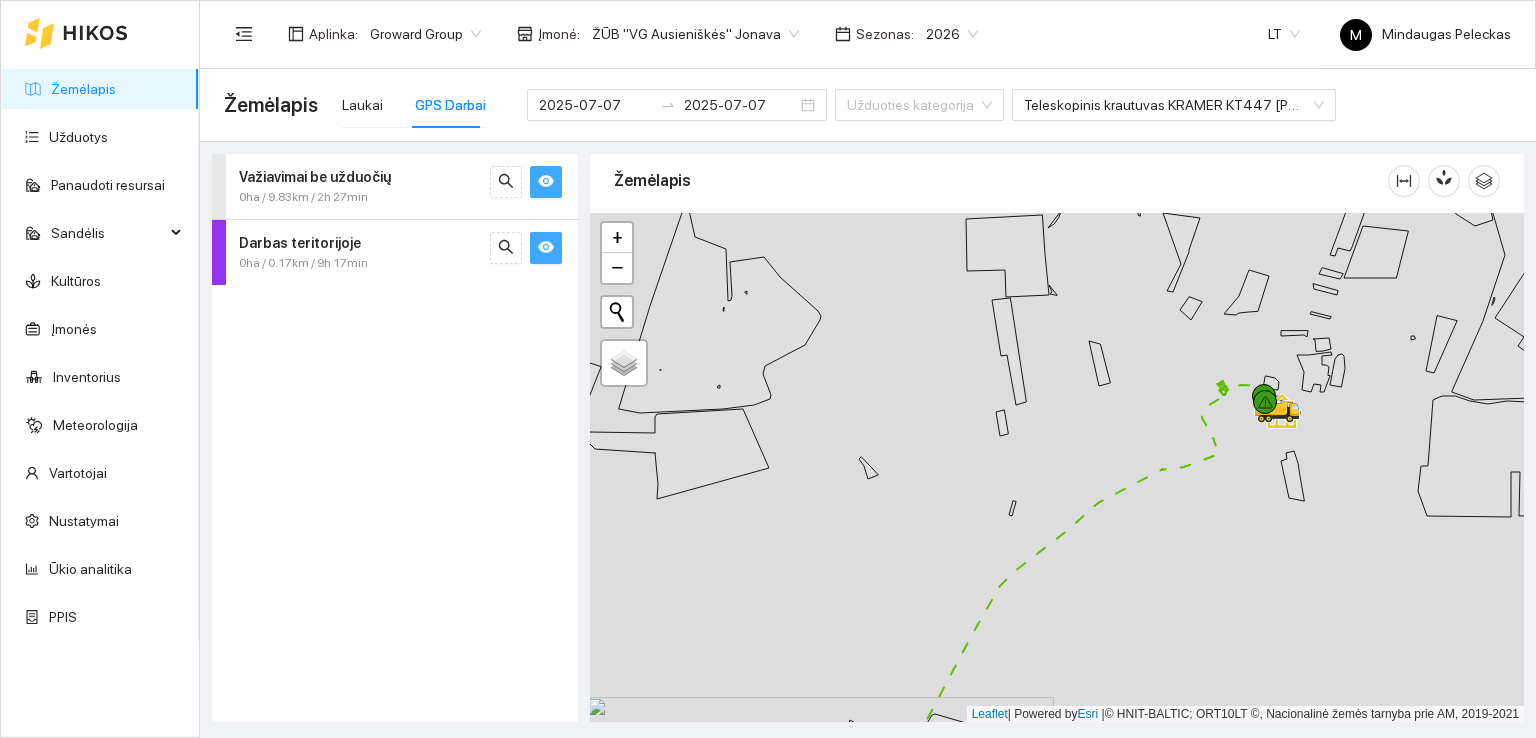 drag, startPoint x: 1194, startPoint y: 410, endPoint x: 1106, endPoint y: 472, distance: 107.647575 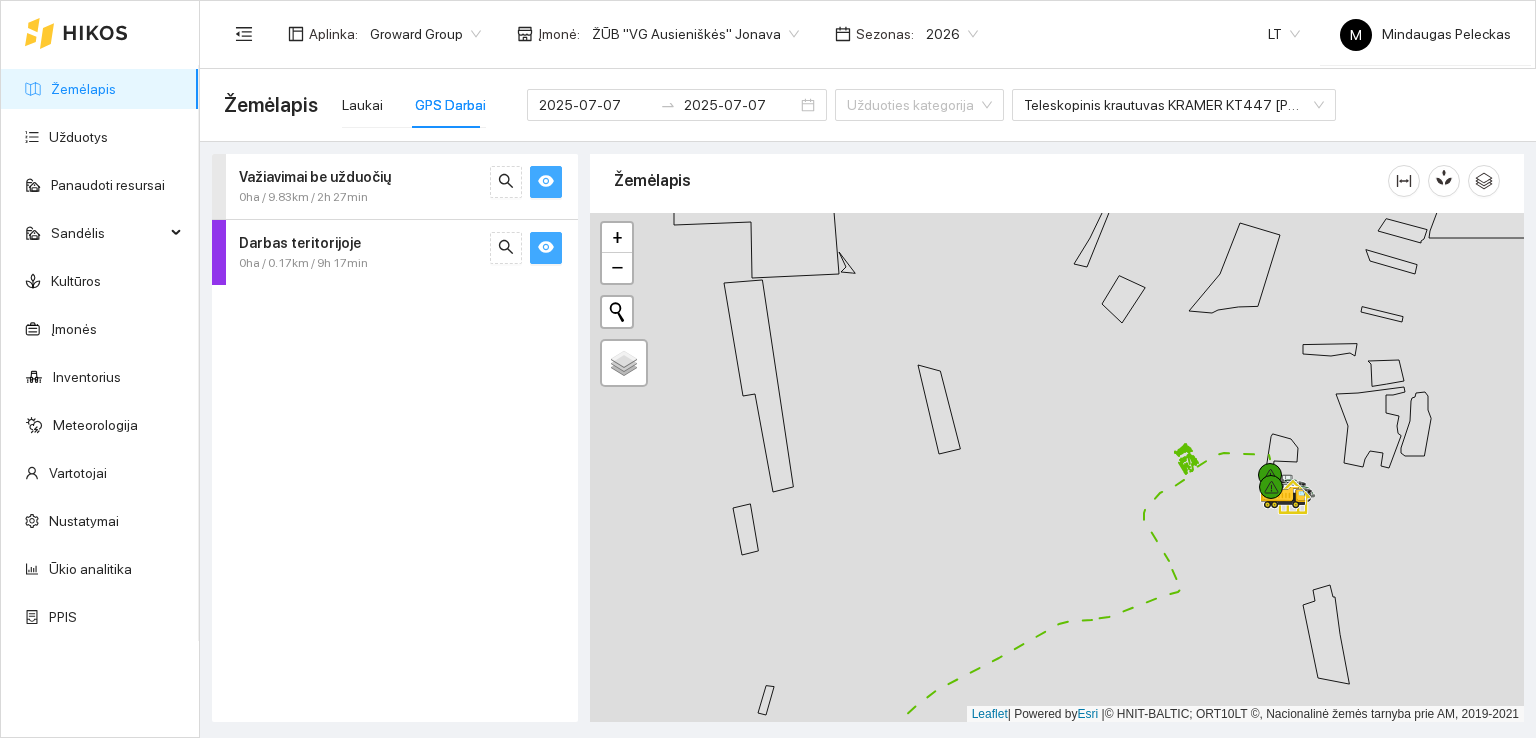 drag, startPoint x: 891, startPoint y: 514, endPoint x: 1109, endPoint y: 484, distance: 220.05453 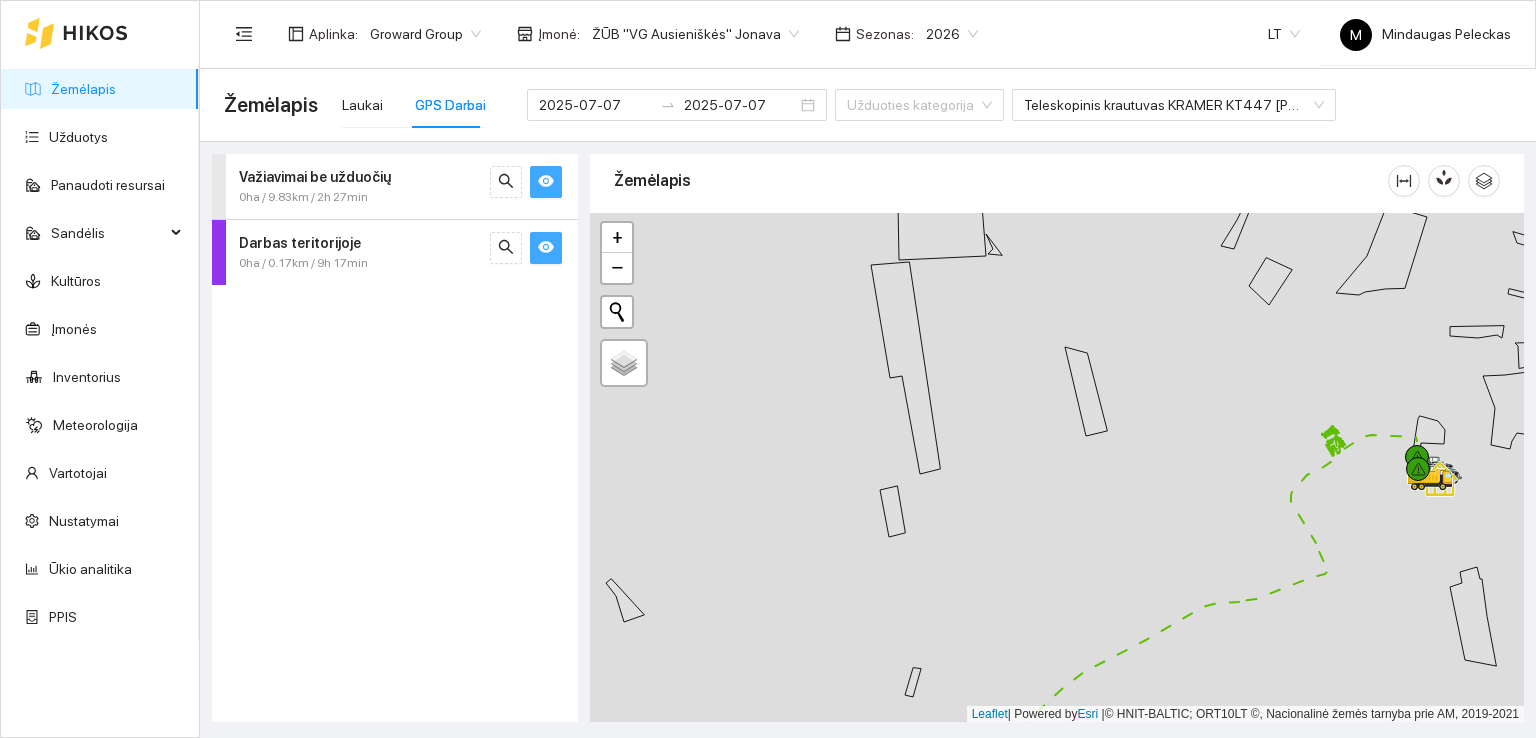 drag, startPoint x: 706, startPoint y: 516, endPoint x: 1218, endPoint y: 351, distance: 537.9303 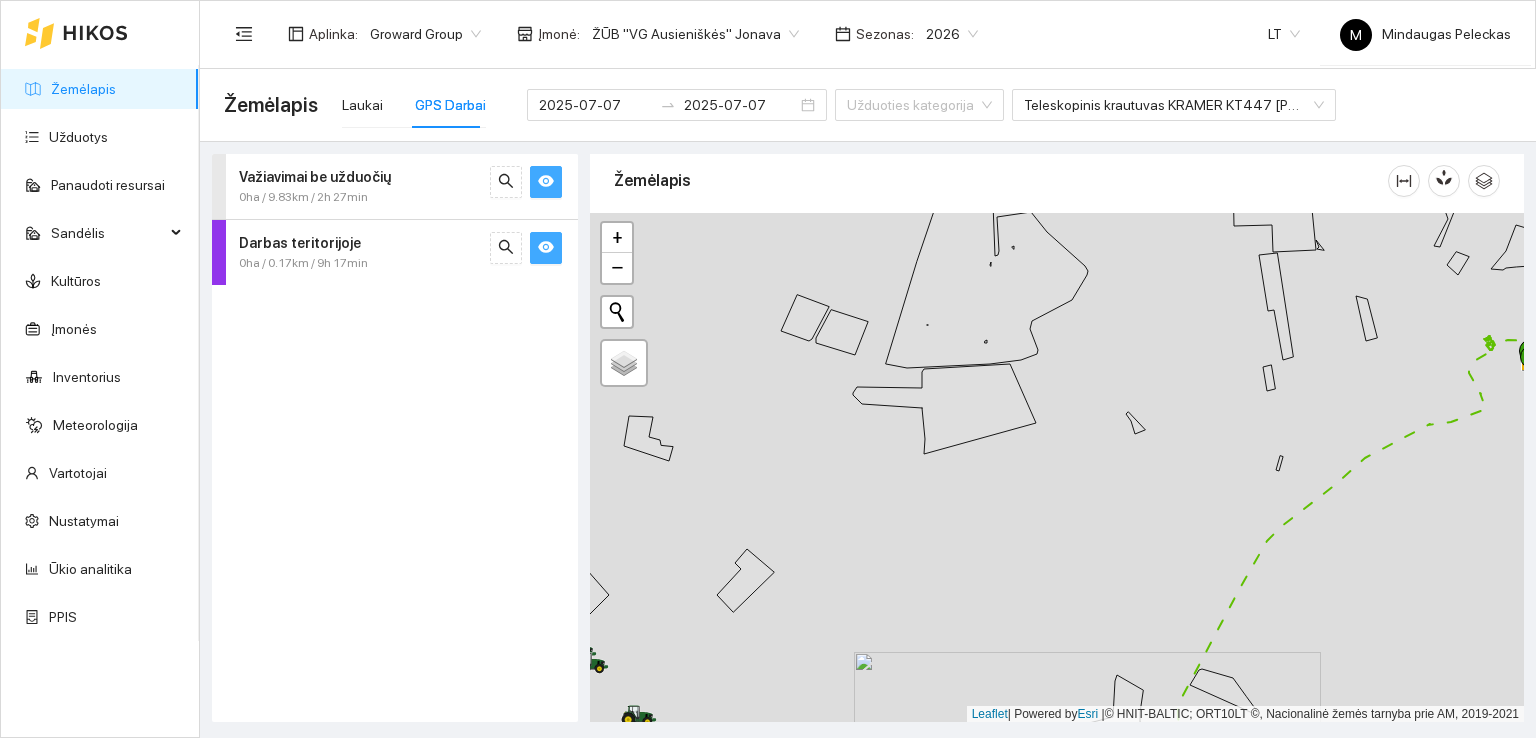 drag, startPoint x: 843, startPoint y: 473, endPoint x: 1139, endPoint y: 306, distance: 339.86026 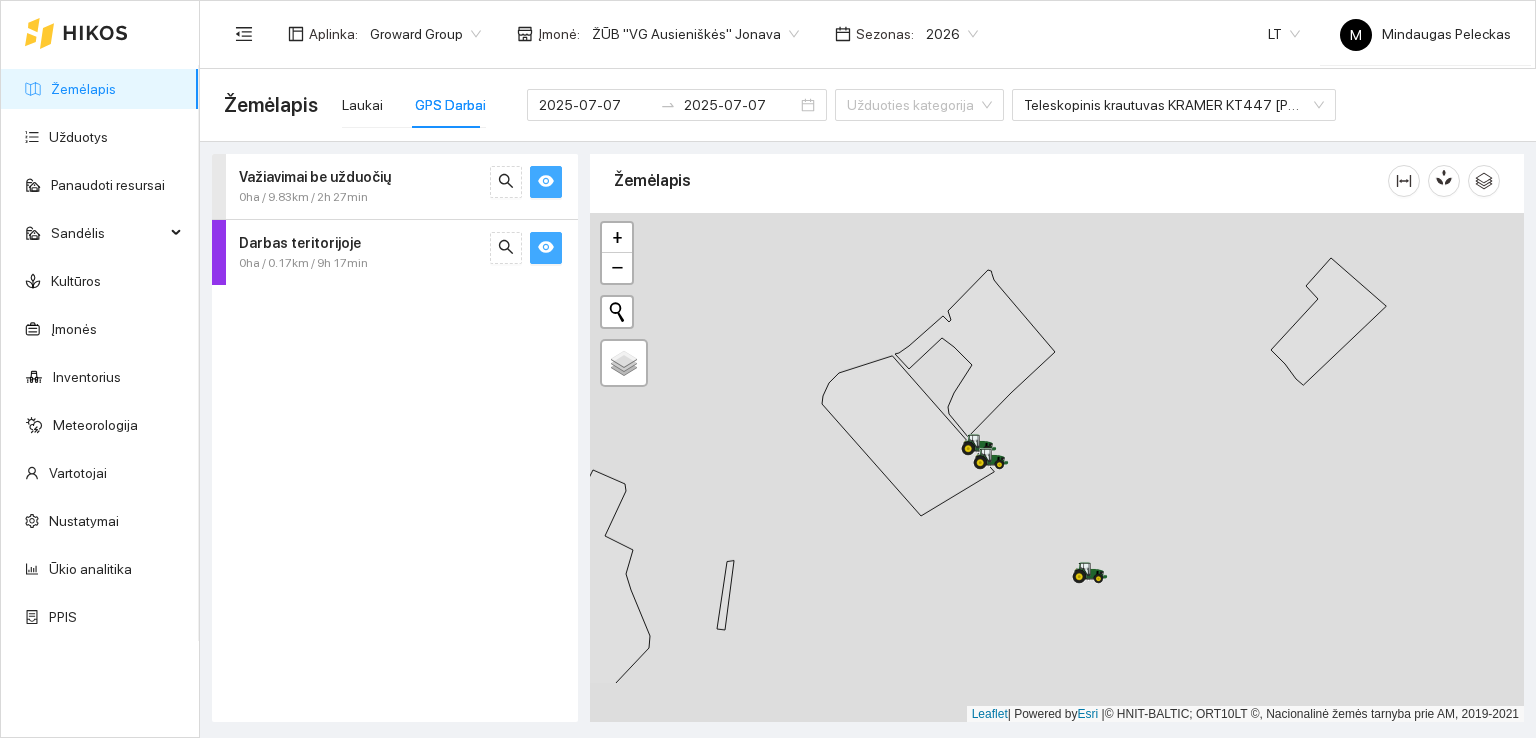 drag, startPoint x: 1034, startPoint y: 611, endPoint x: 996, endPoint y: 470, distance: 146.03082 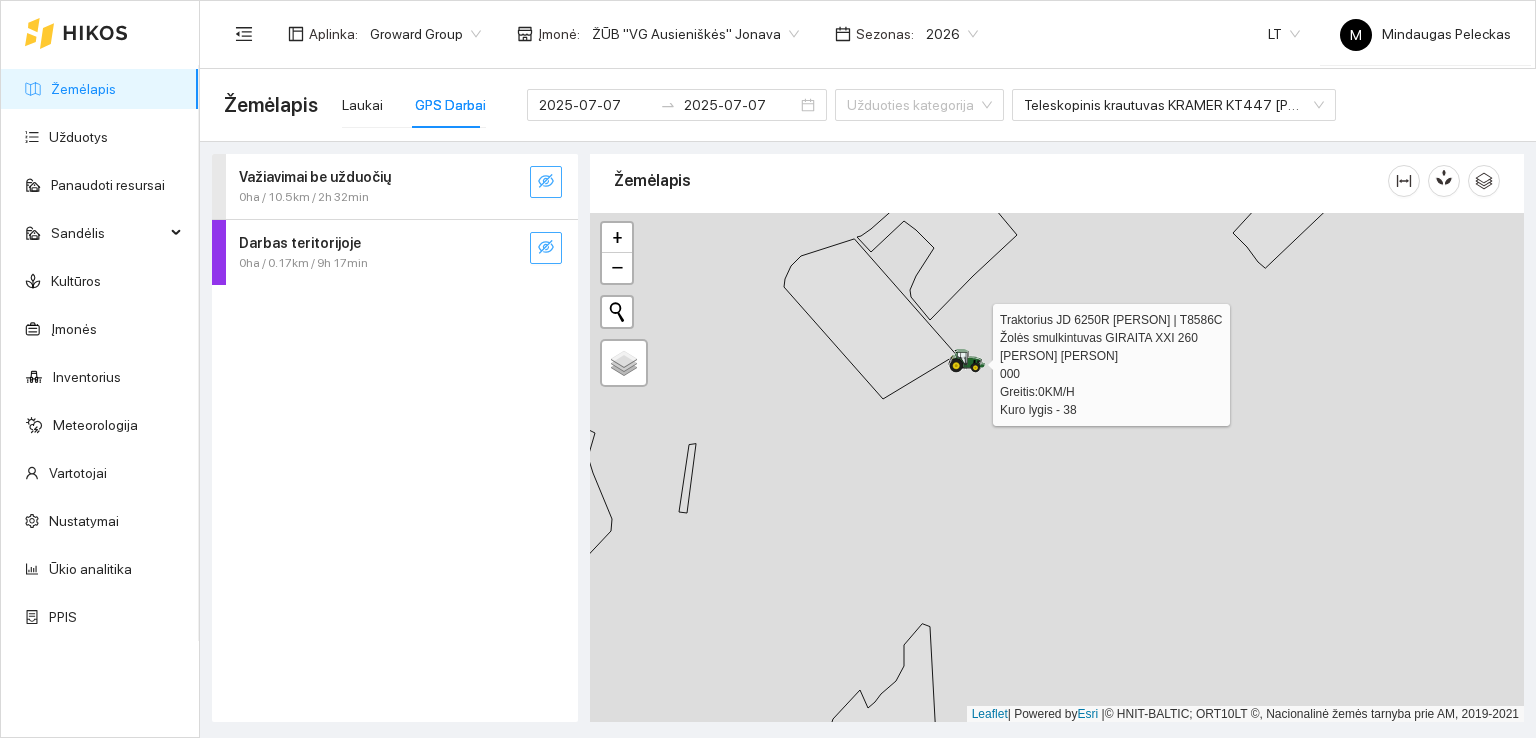 click at bounding box center [968, 359] 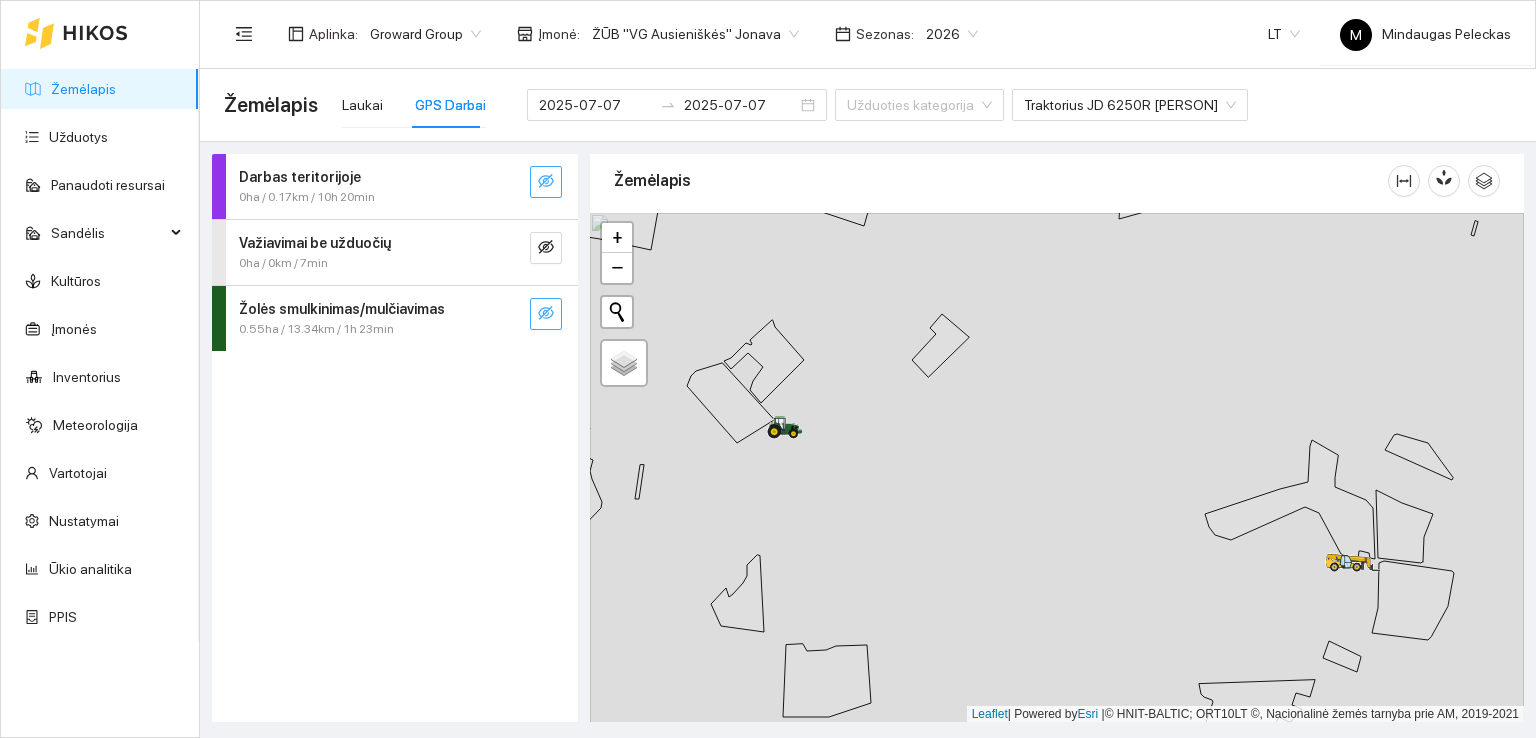click at bounding box center [546, 182] 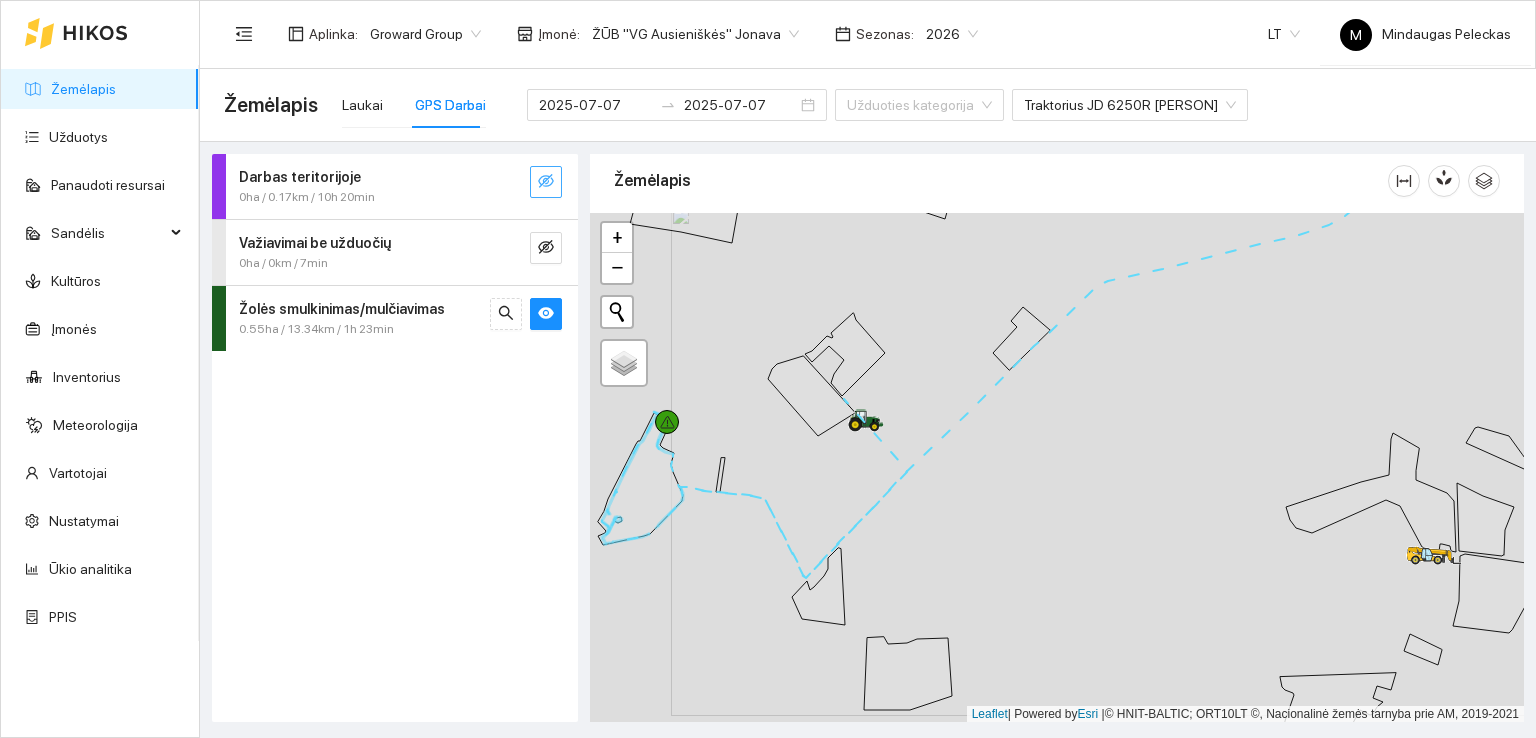 drag, startPoint x: 700, startPoint y: 541, endPoint x: 740, endPoint y: 539, distance: 40.04997 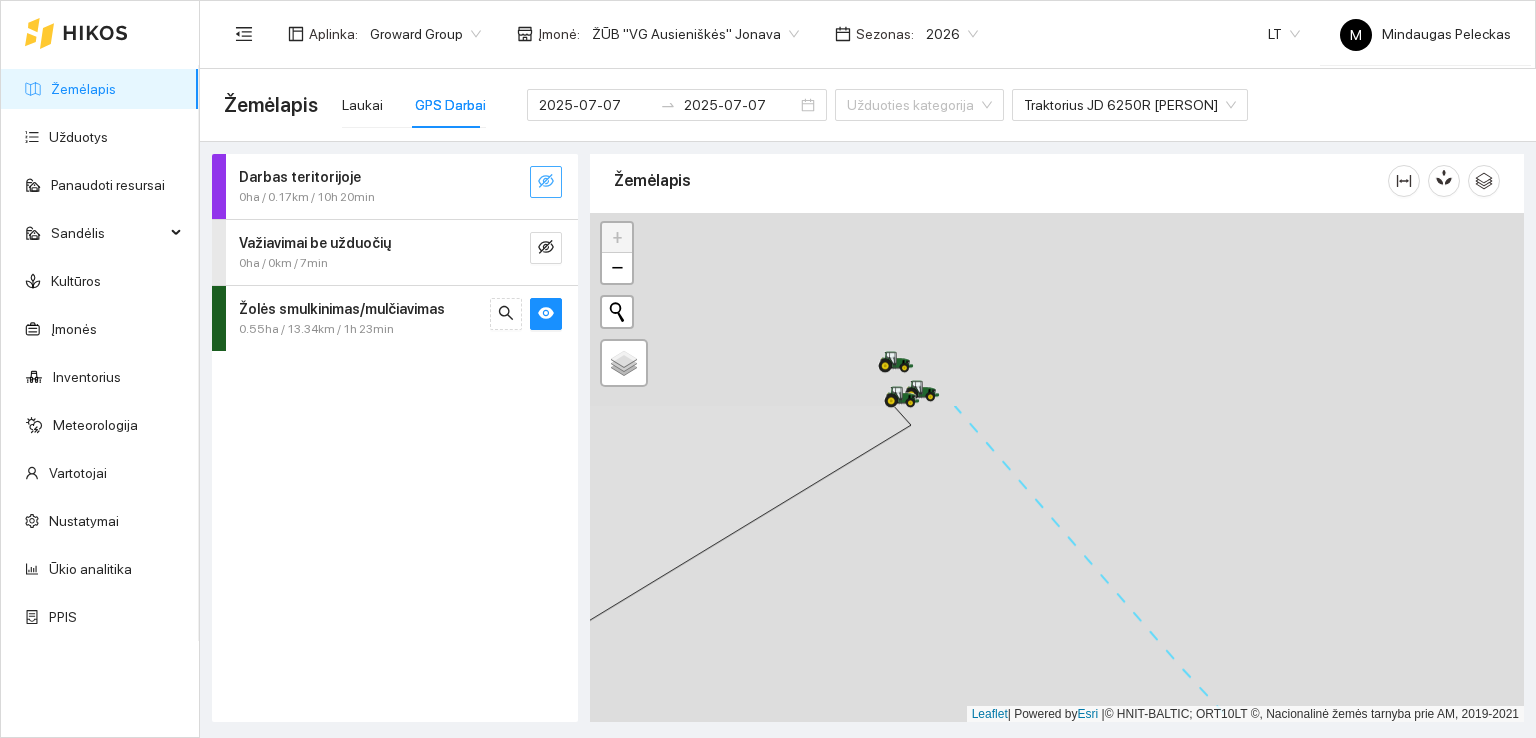 drag, startPoint x: 907, startPoint y: 369, endPoint x: 988, endPoint y: 613, distance: 257.09335 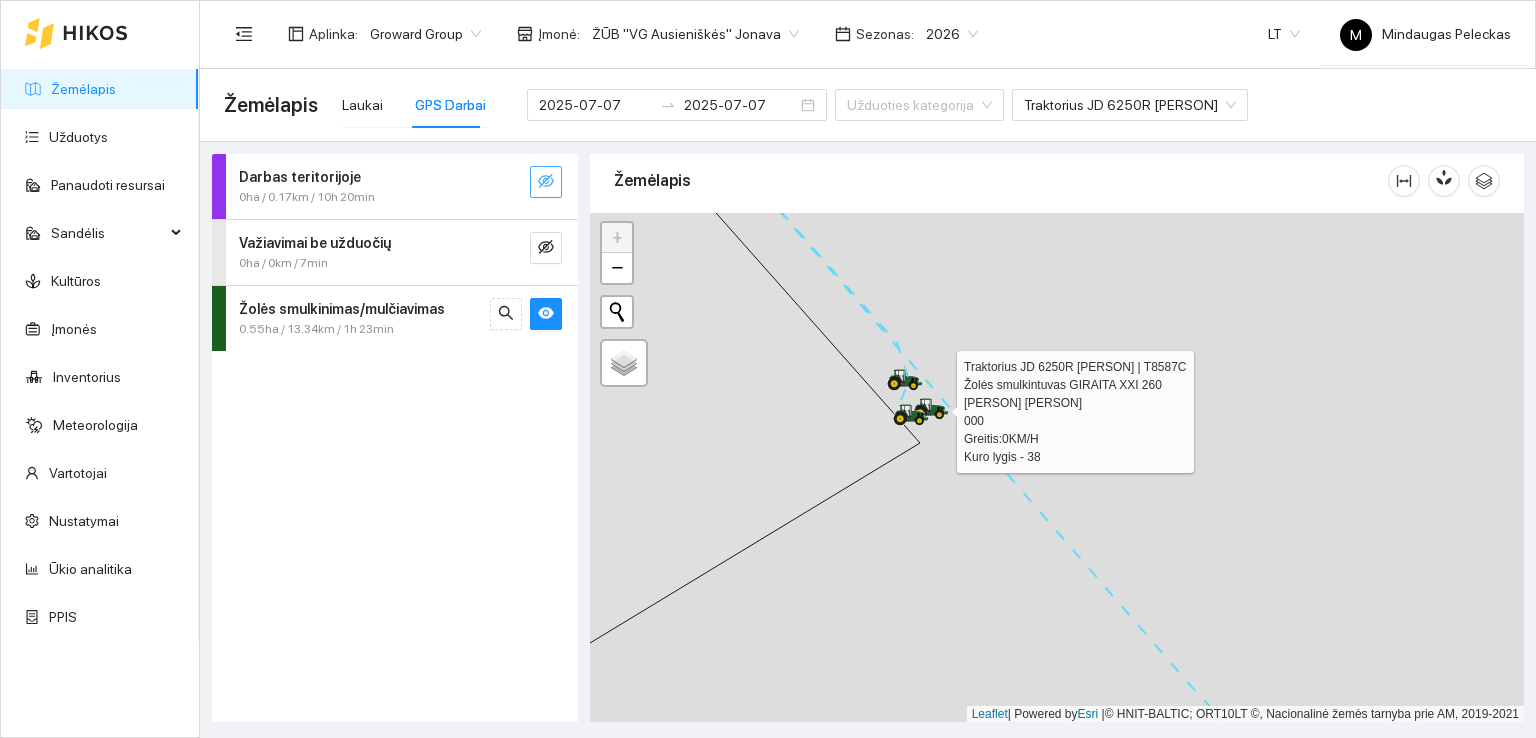 click at bounding box center [931, 407] 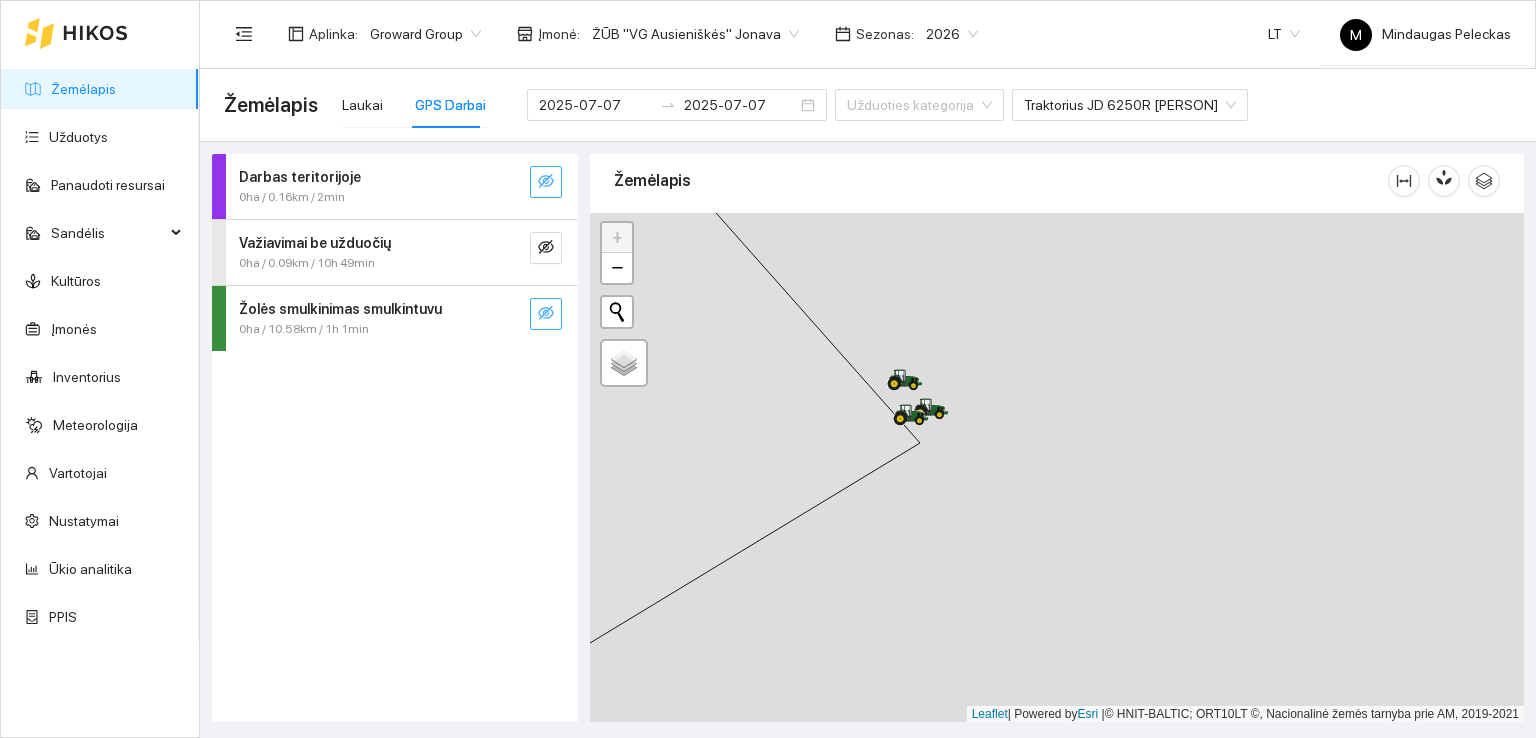 click at bounding box center (546, 181) 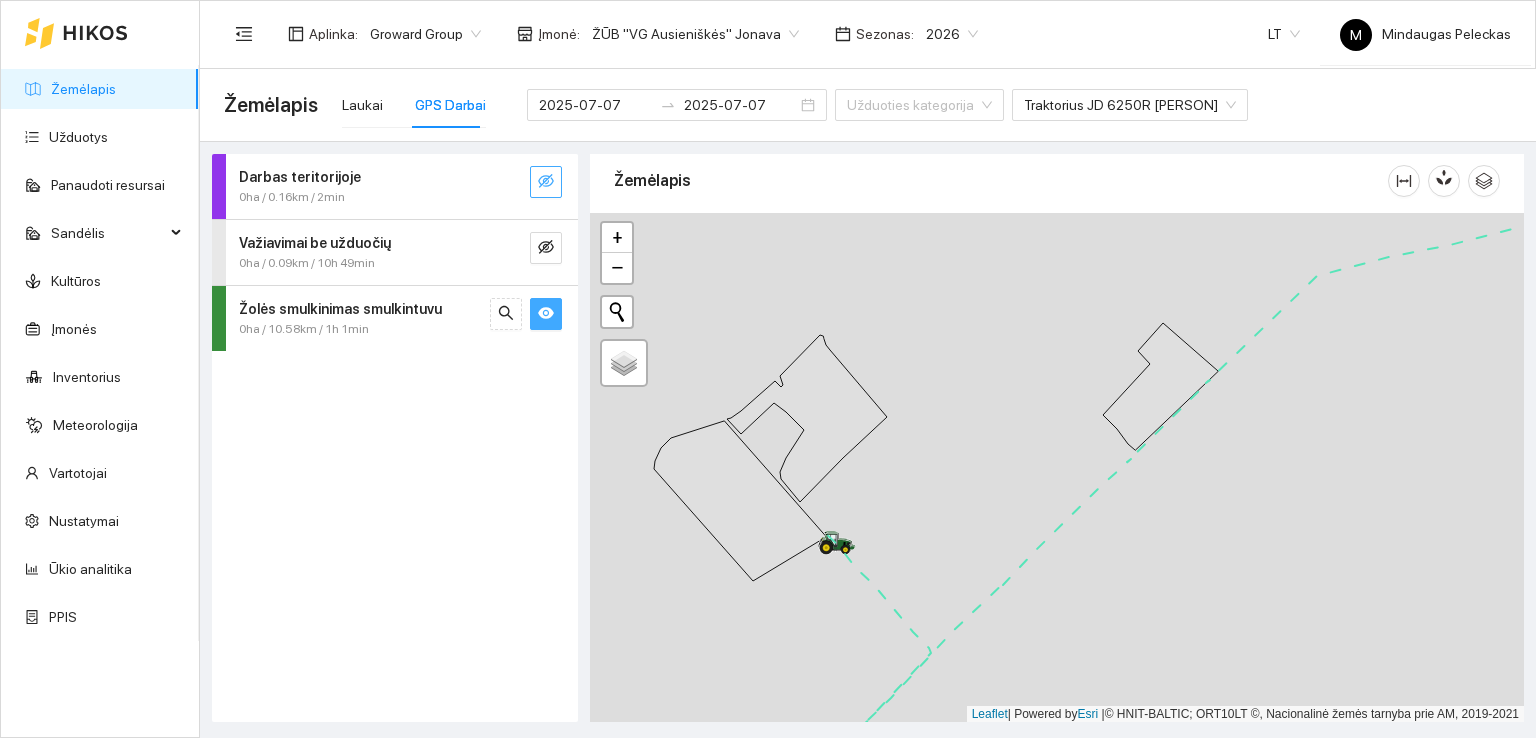 drag, startPoint x: 835, startPoint y: 561, endPoint x: 948, endPoint y: 390, distance: 204.96341 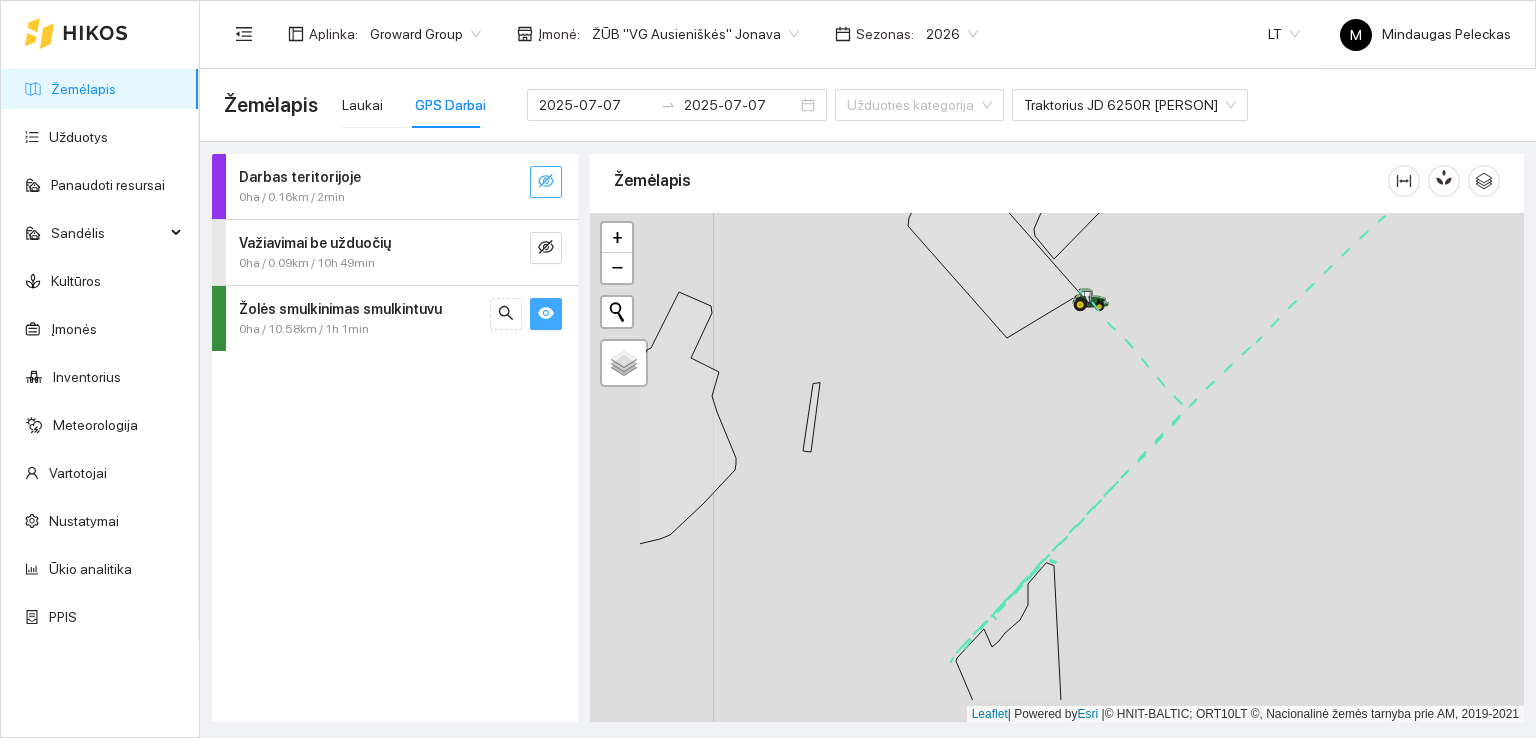 drag, startPoint x: 873, startPoint y: 503, endPoint x: 1059, endPoint y: 381, distance: 222.44101 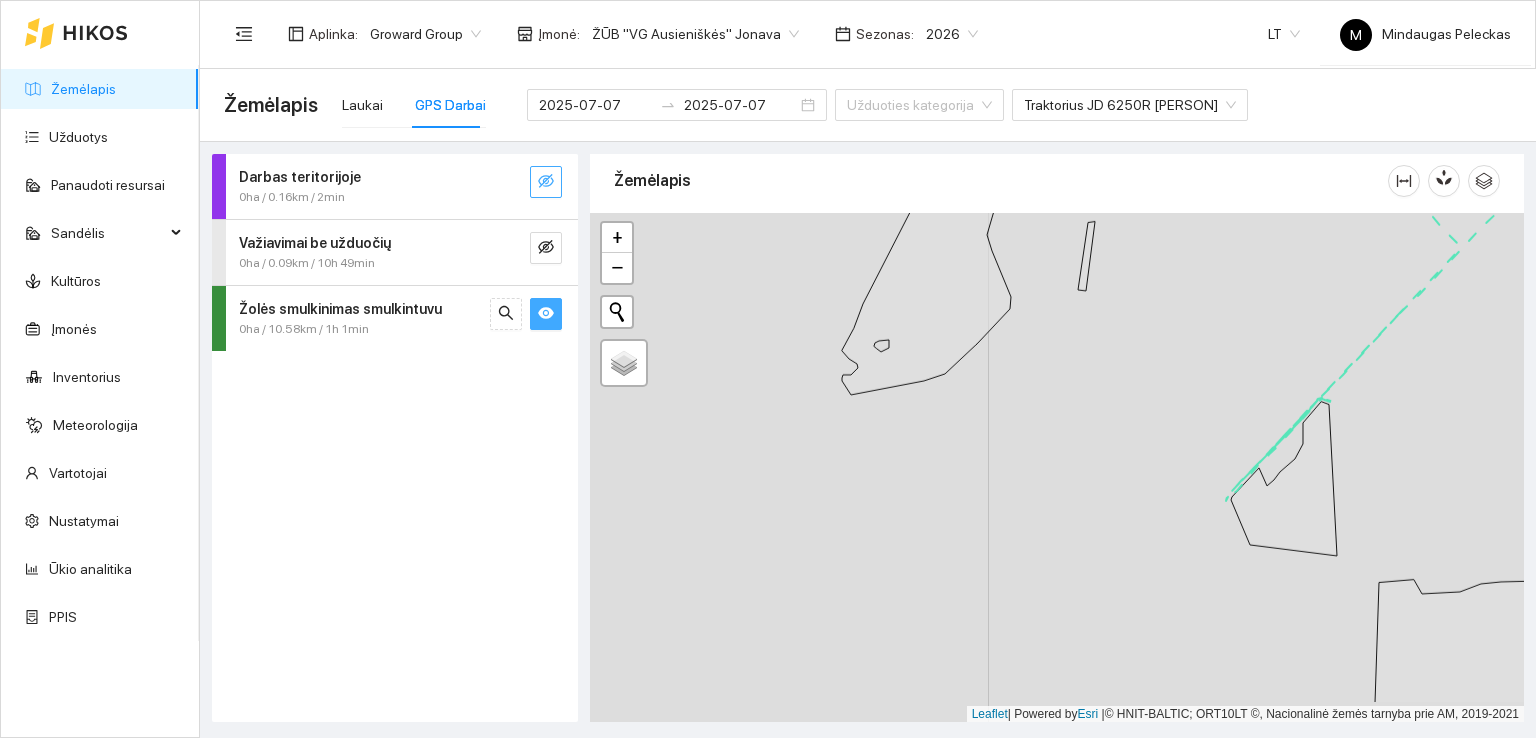 drag, startPoint x: 909, startPoint y: 501, endPoint x: 1054, endPoint y: 429, distance: 161.89194 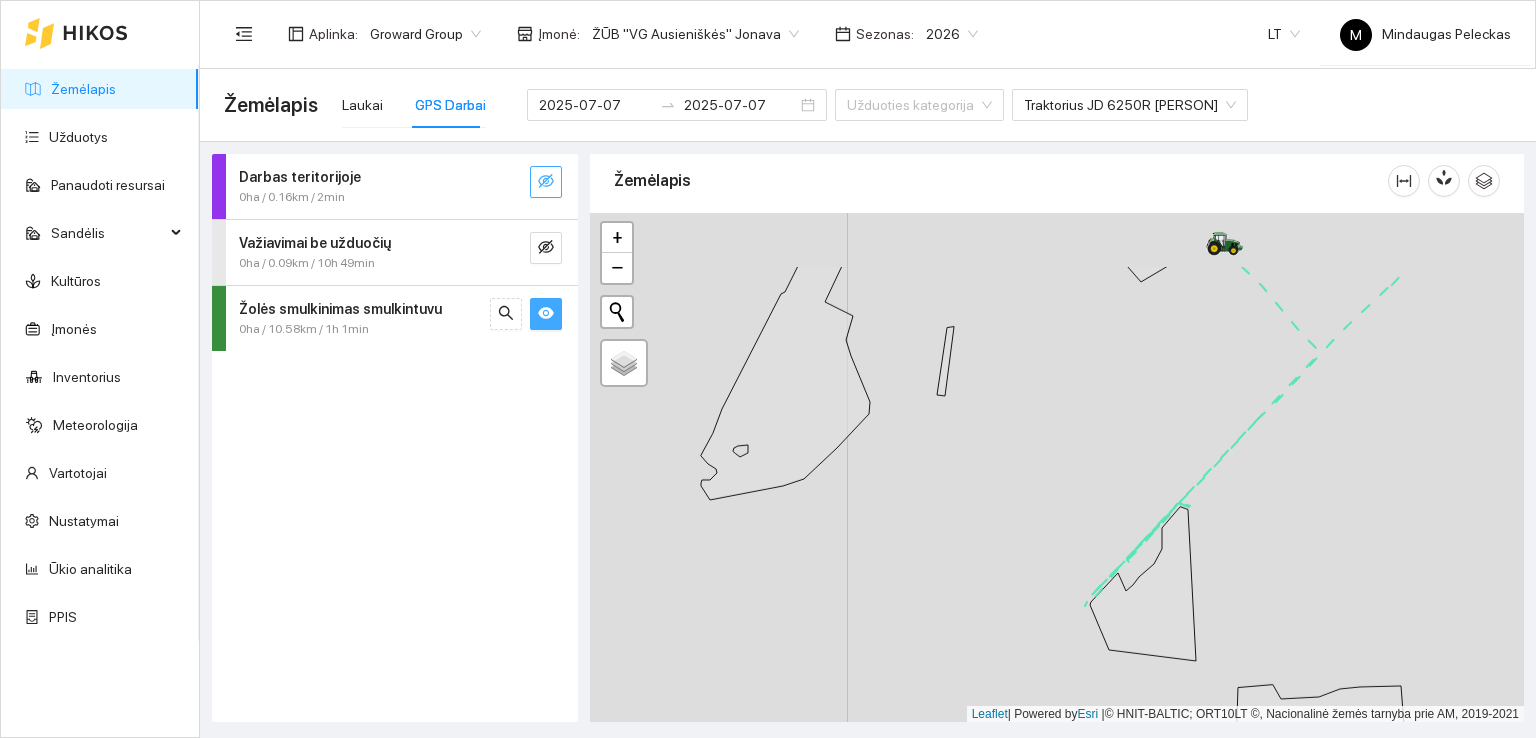 drag, startPoint x: 1120, startPoint y: 423, endPoint x: 964, endPoint y: 528, distance: 188.04521 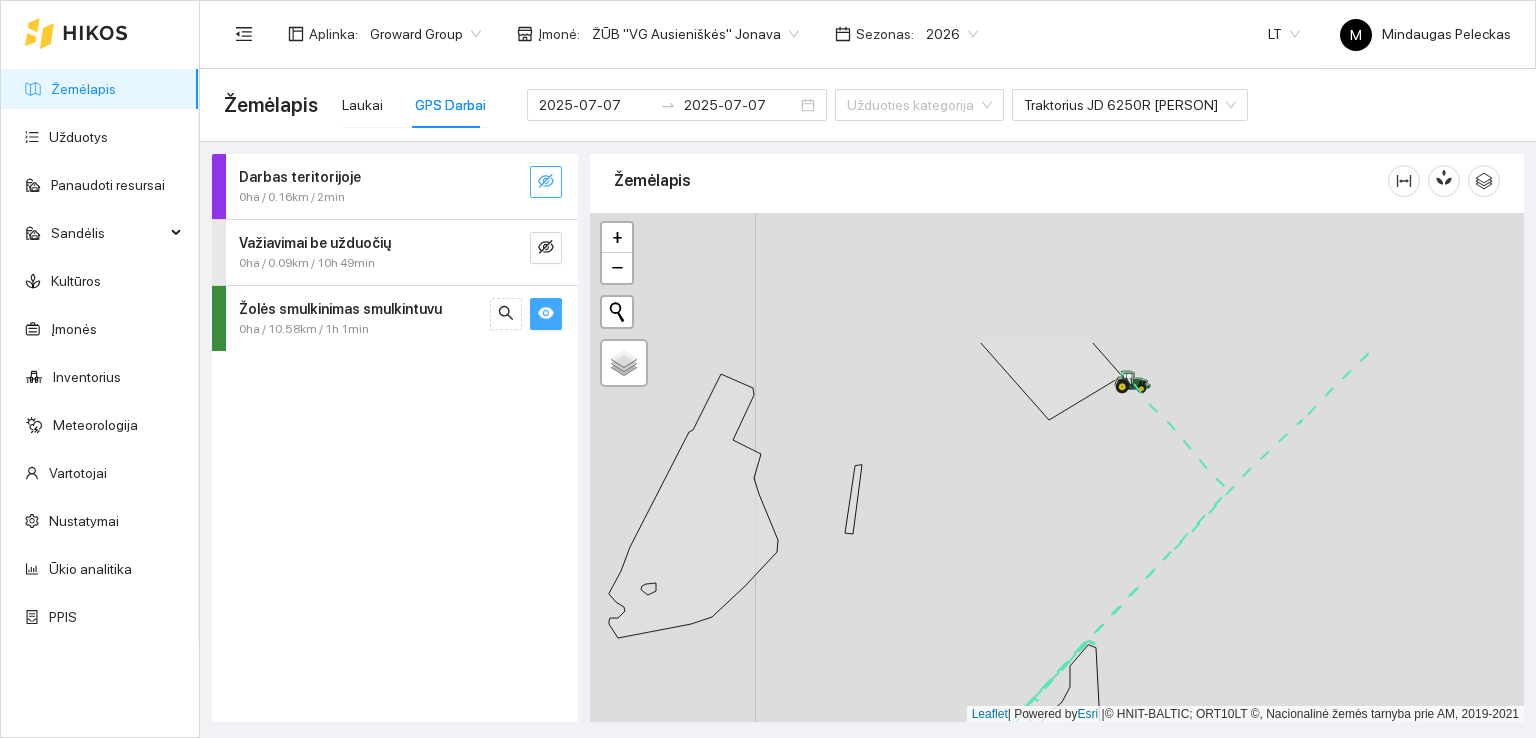 drag, startPoint x: 1031, startPoint y: 358, endPoint x: 932, endPoint y: 529, distance: 197.59048 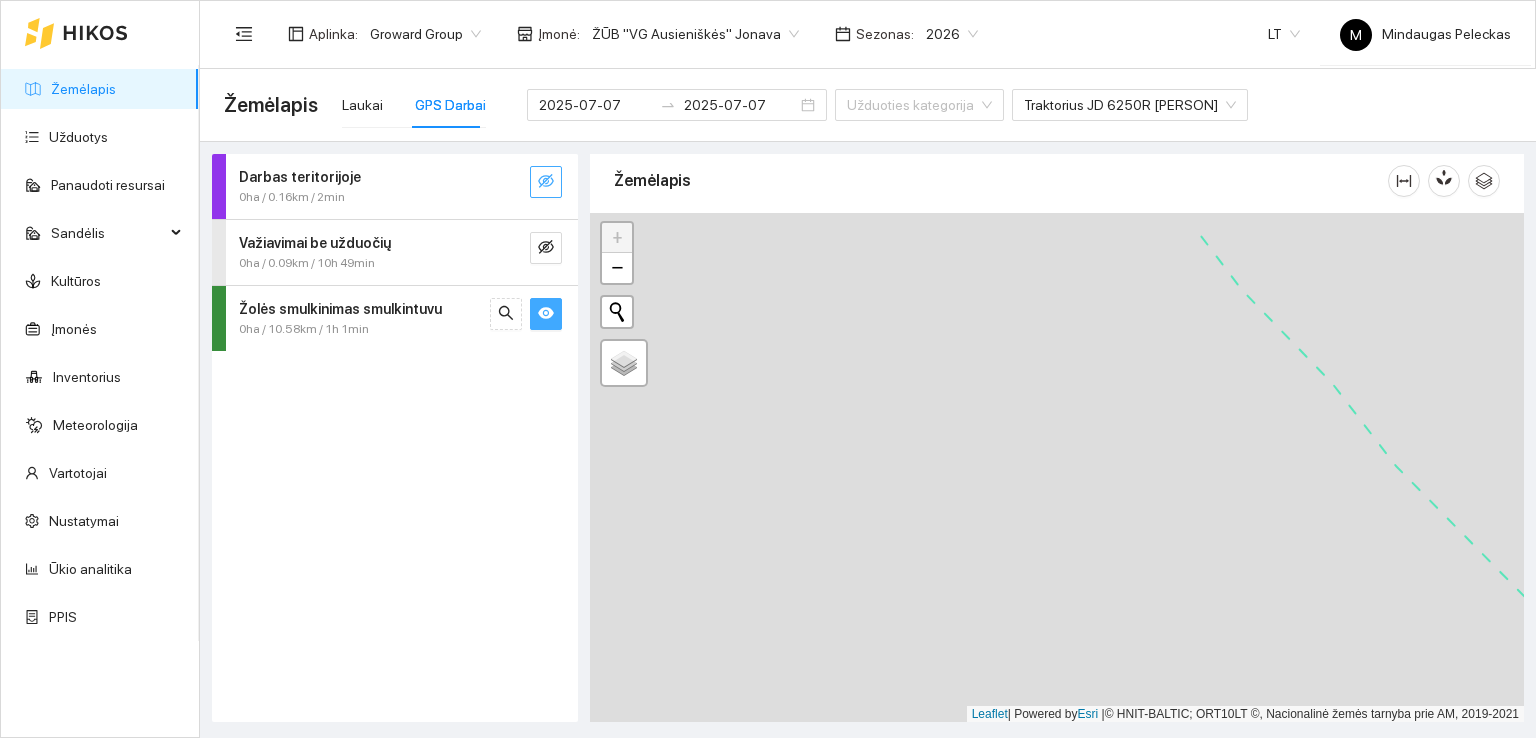 drag, startPoint x: 1115, startPoint y: 369, endPoint x: 981, endPoint y: 656, distance: 316.7412 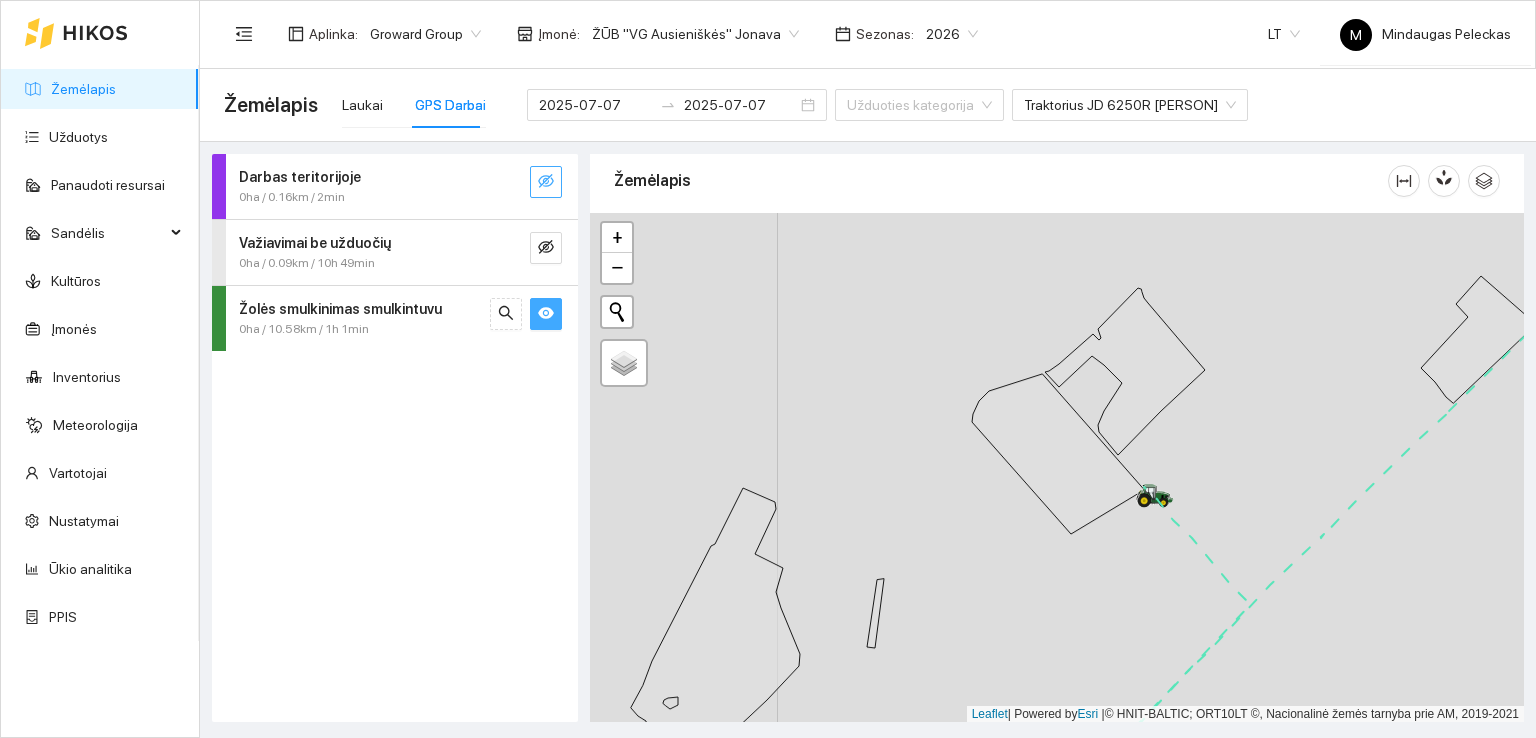 drag, startPoint x: 1245, startPoint y: 415, endPoint x: 978, endPoint y: 683, distance: 378.3028 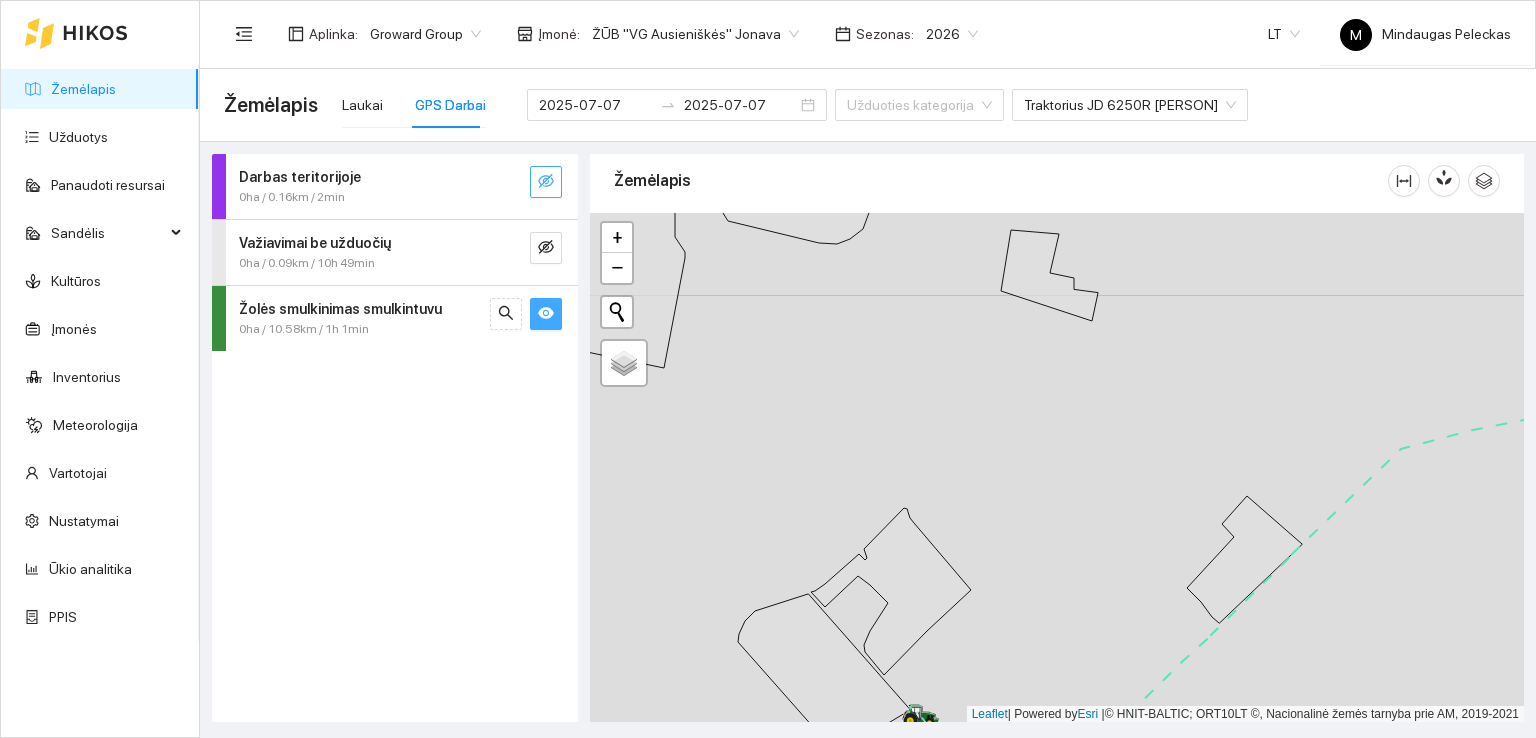 drag, startPoint x: 1003, startPoint y: 608, endPoint x: 1103, endPoint y: 439, distance: 196.36955 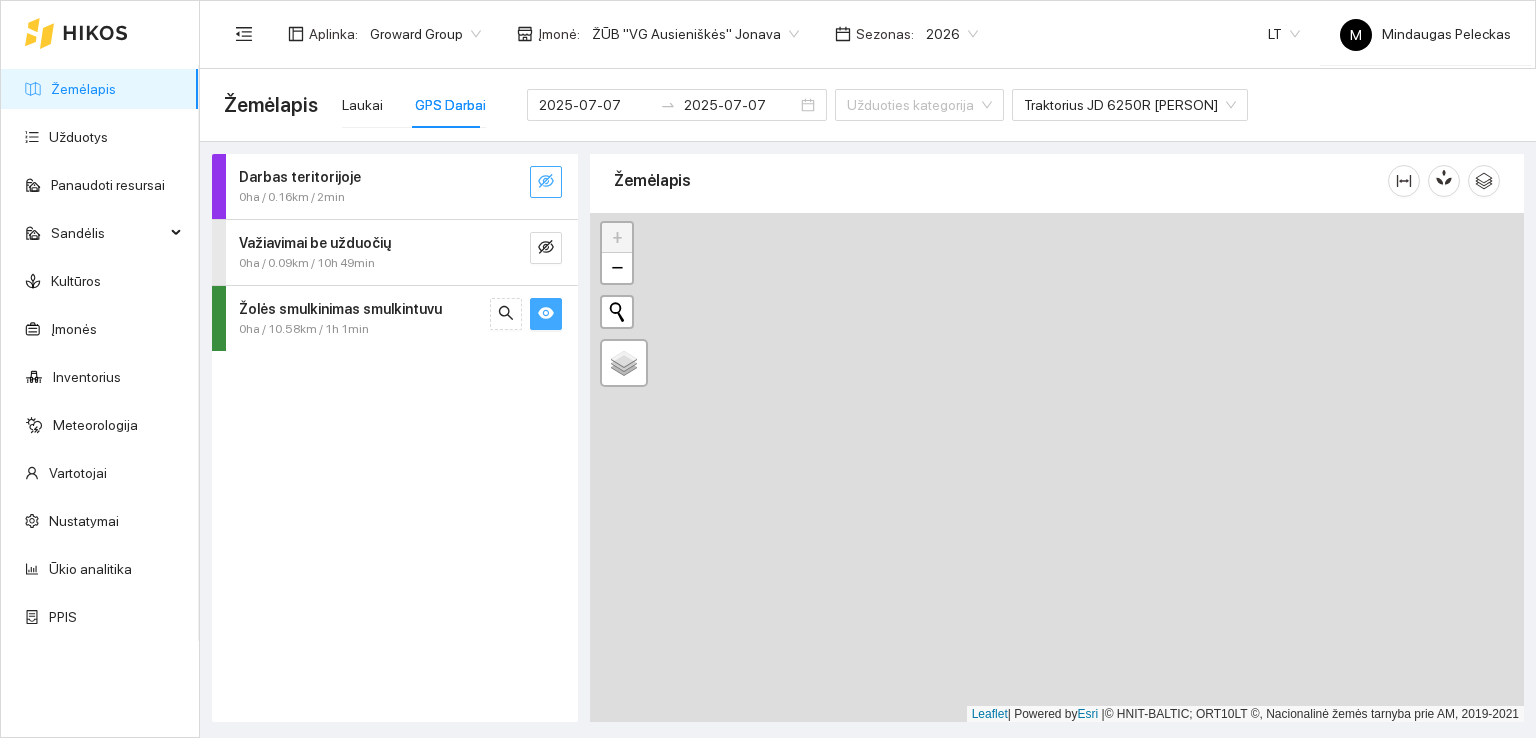 drag, startPoint x: 878, startPoint y: 548, endPoint x: 1391, endPoint y: 324, distance: 559.7723 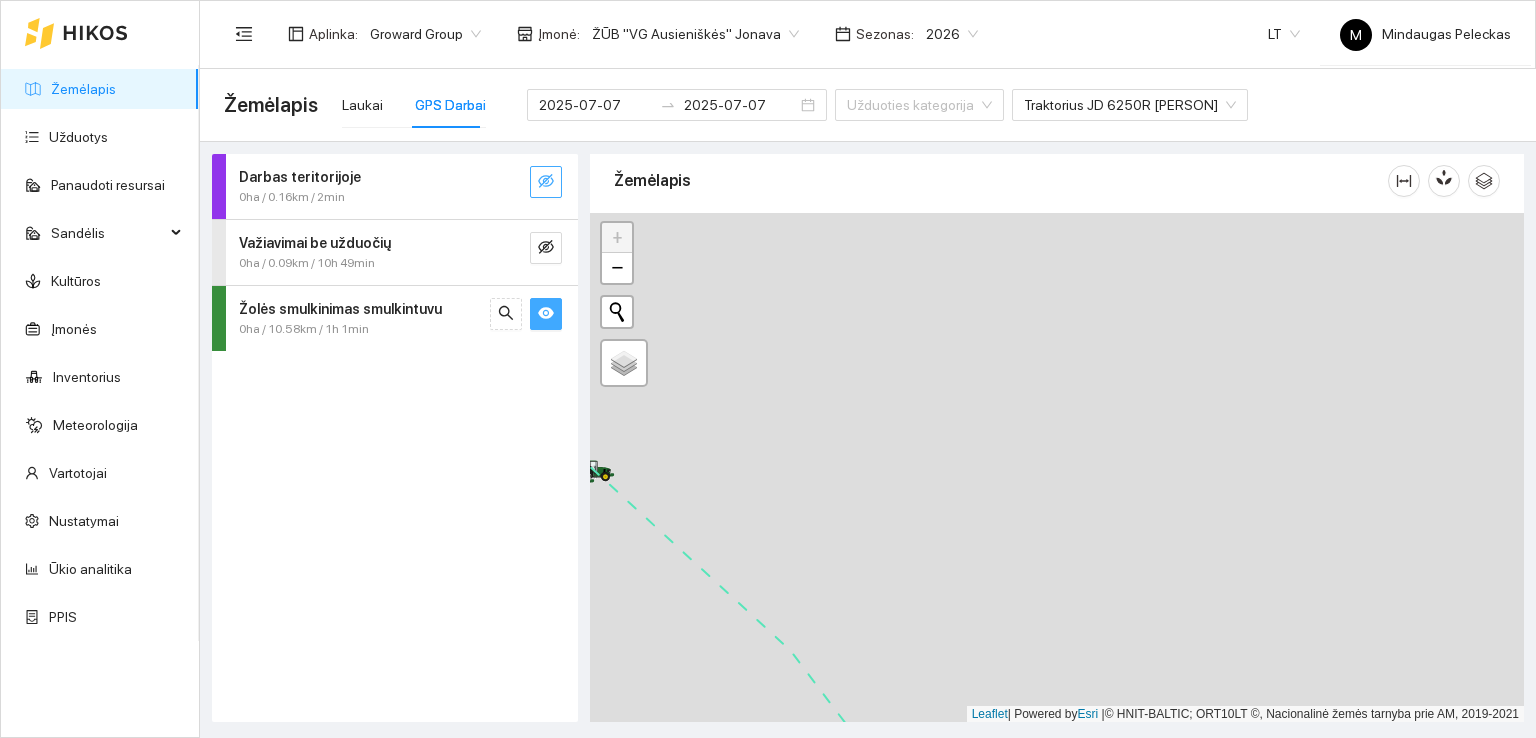 drag, startPoint x: 1098, startPoint y: 509, endPoint x: 1111, endPoint y: 509, distance: 13 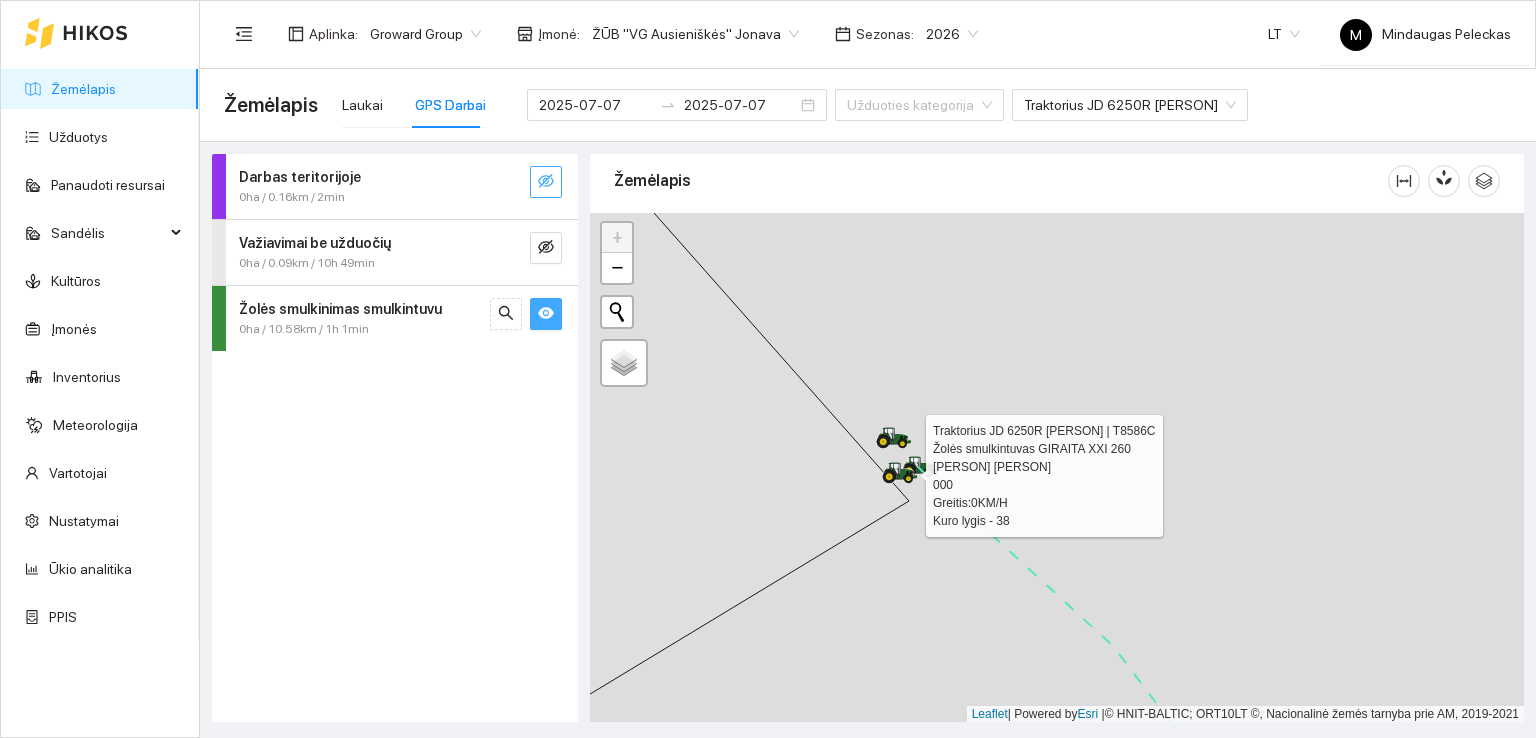 click at bounding box center [890, 477] 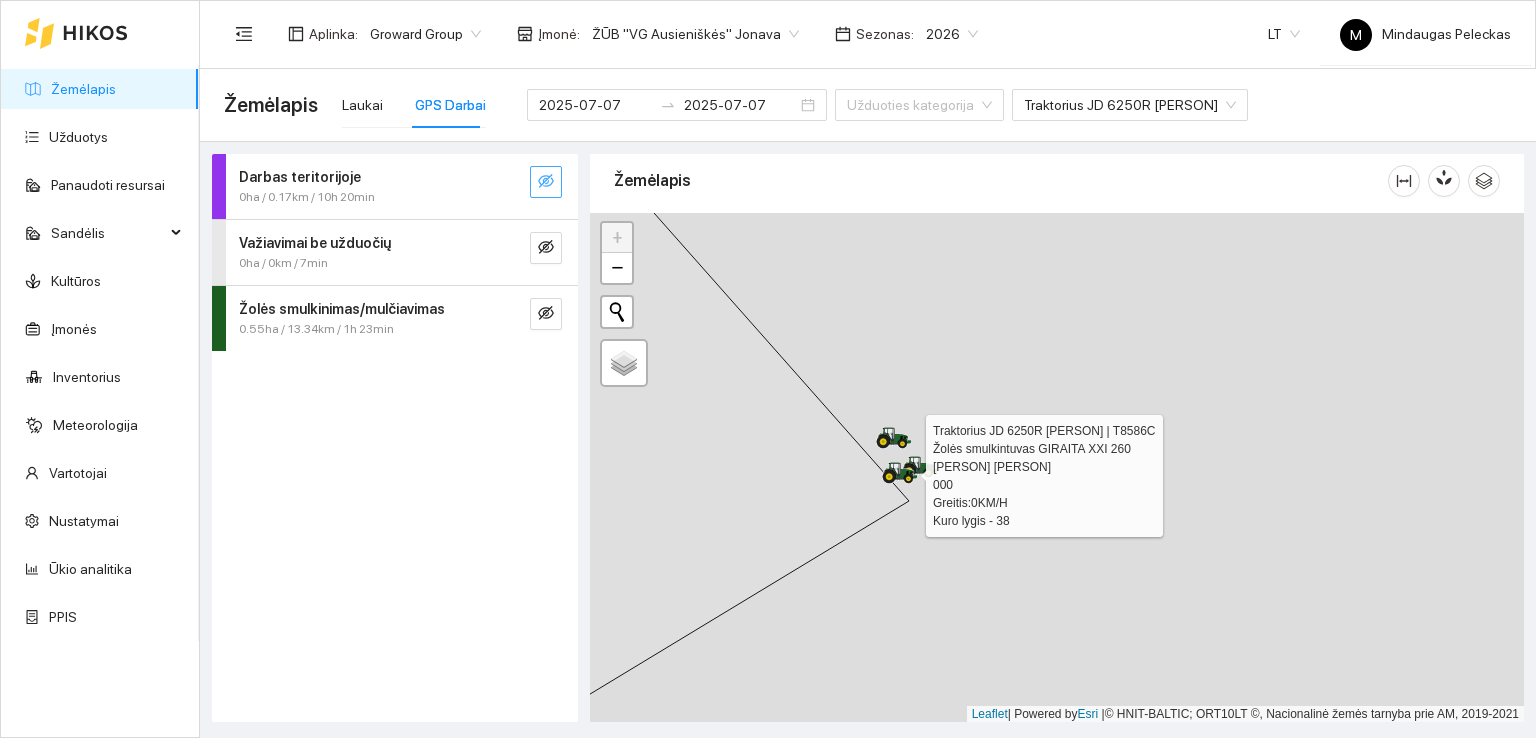 click at bounding box center [894, 474] 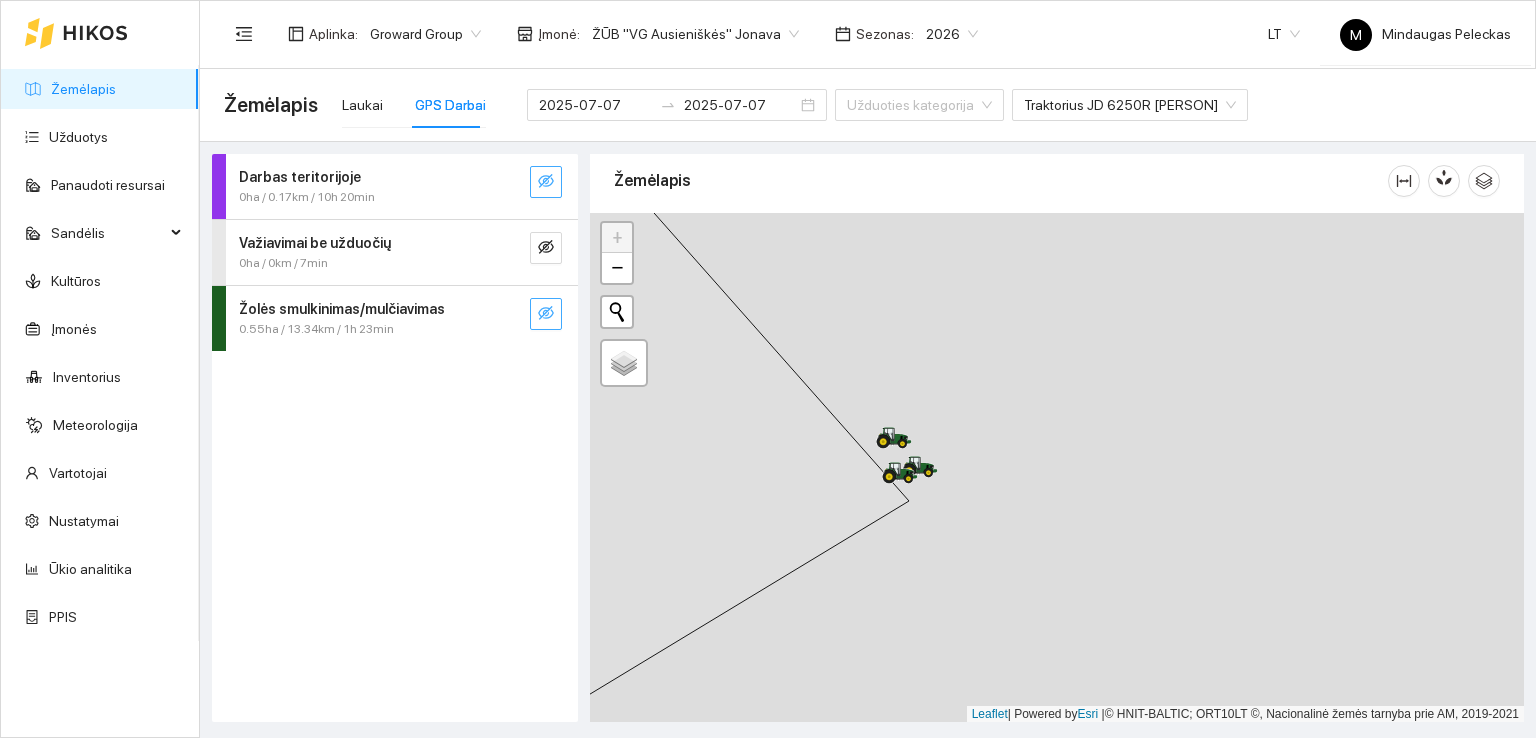 click at bounding box center [546, 181] 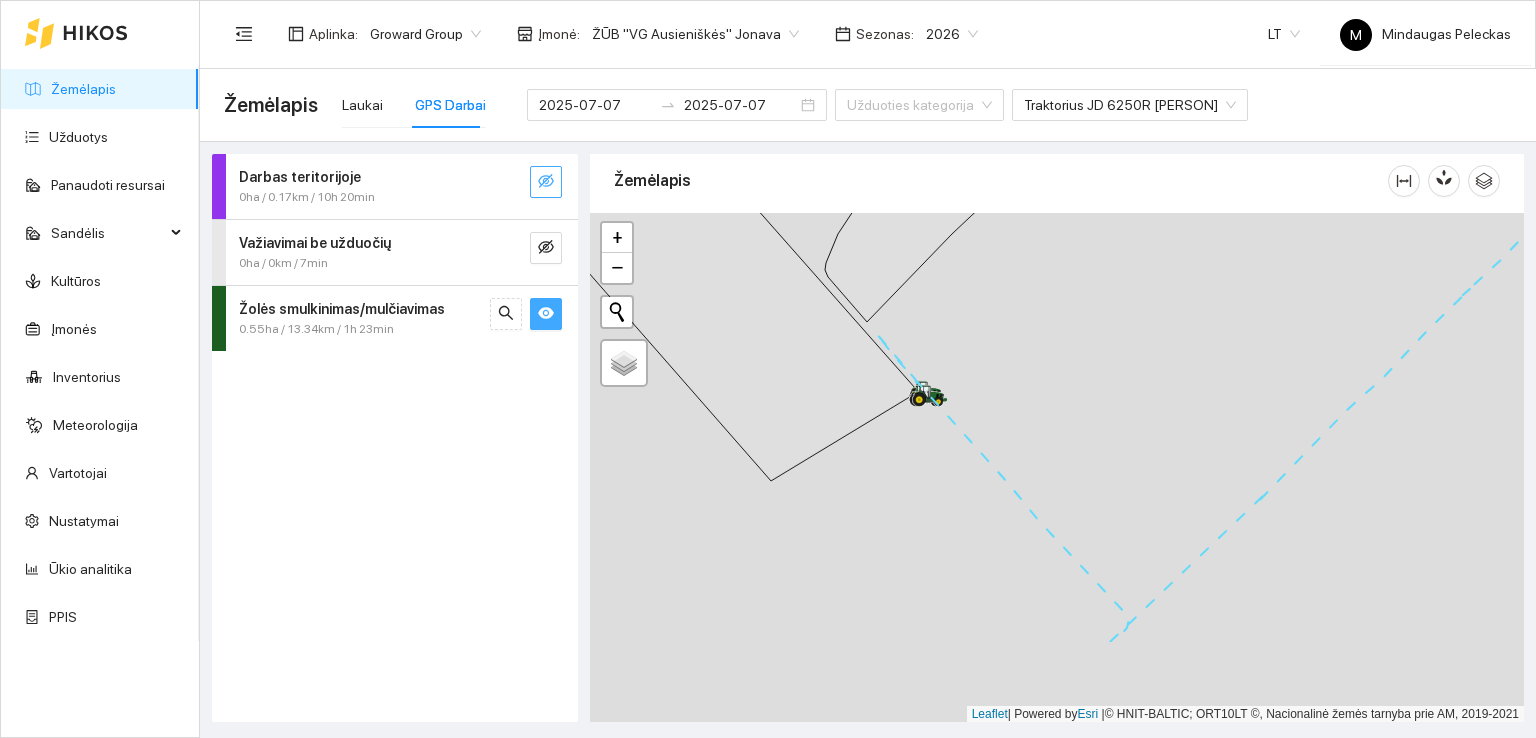 drag, startPoint x: 886, startPoint y: 588, endPoint x: 922, endPoint y: 367, distance: 223.91293 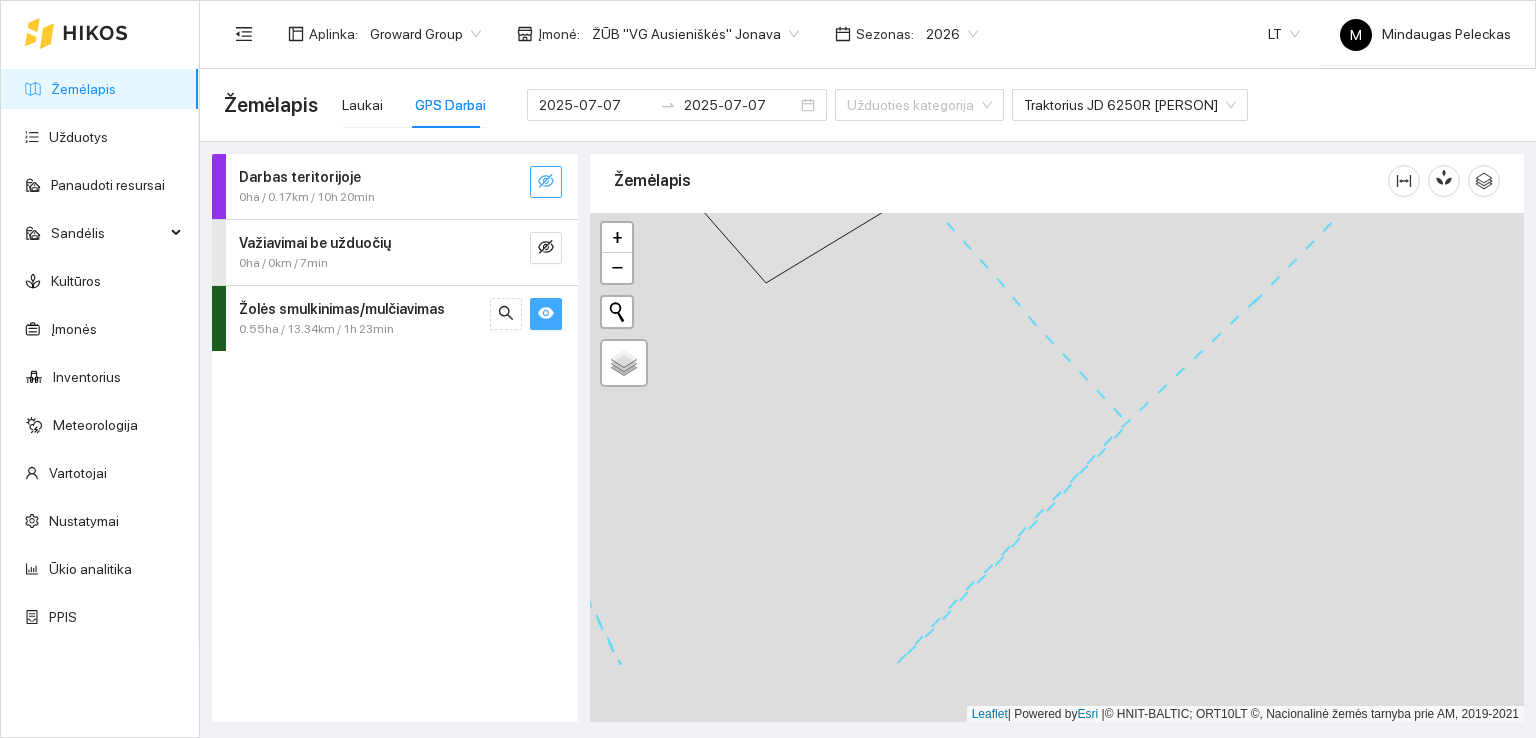 drag, startPoint x: 934, startPoint y: 524, endPoint x: 948, endPoint y: 358, distance: 166.58931 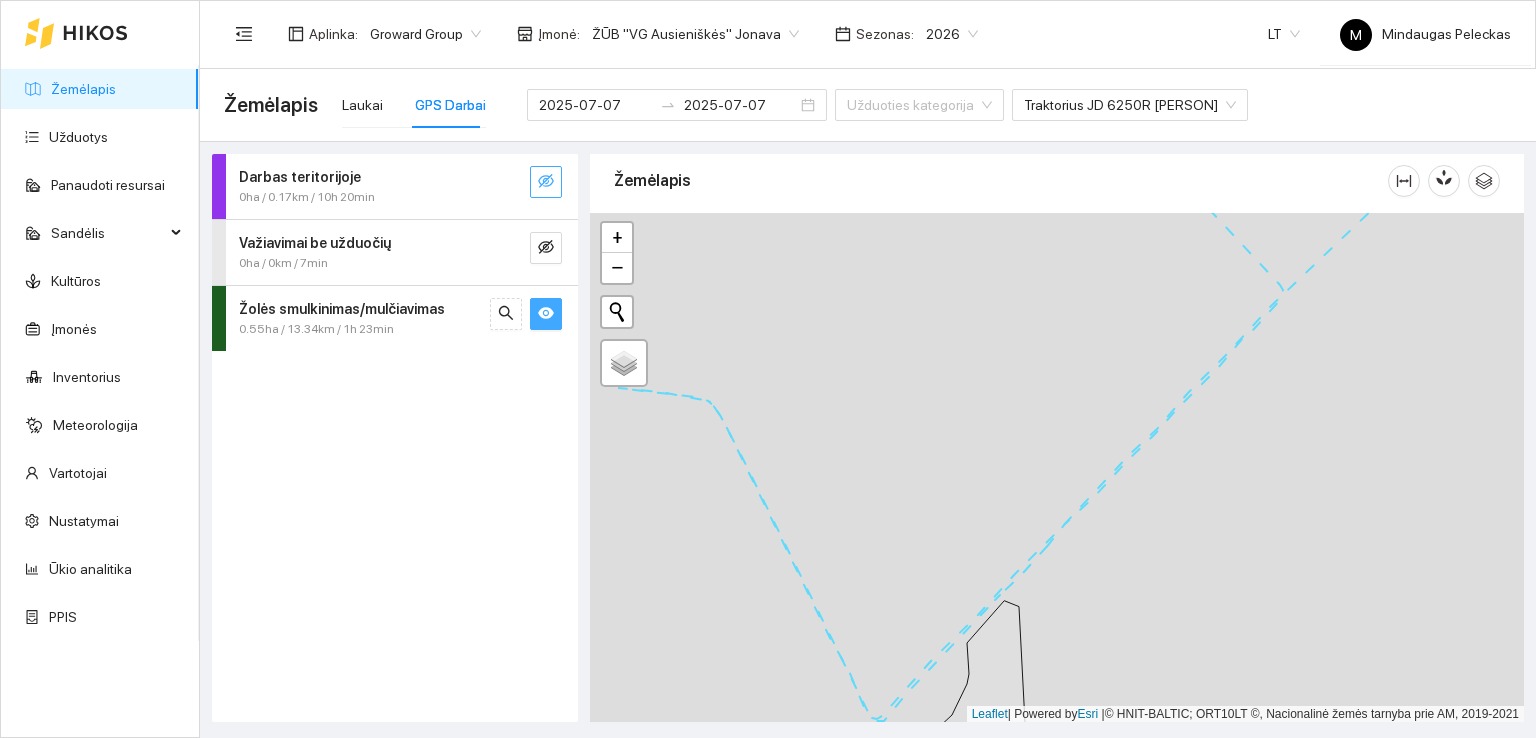 drag, startPoint x: 960, startPoint y: 480, endPoint x: 1085, endPoint y: 429, distance: 135.00371 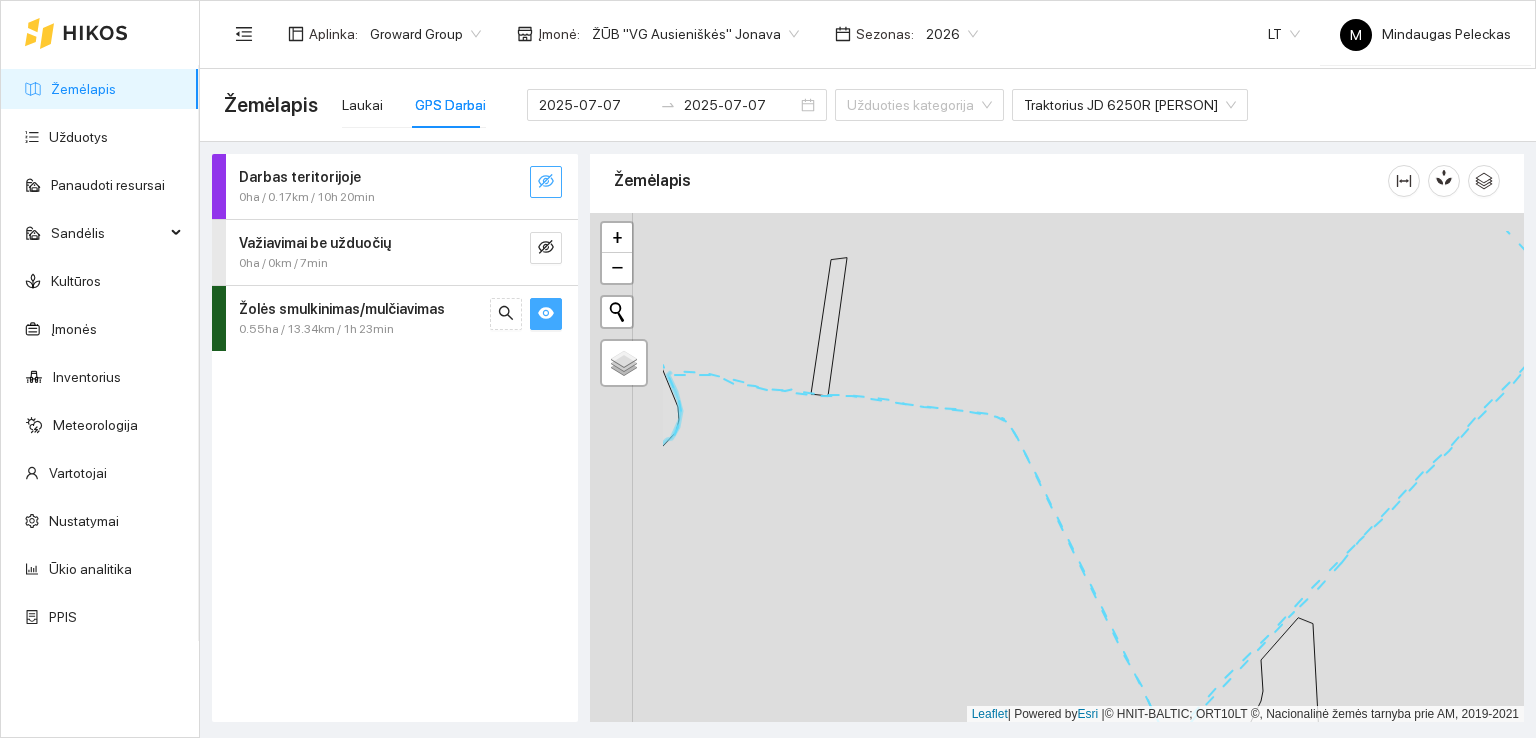 drag, startPoint x: 946, startPoint y: 421, endPoint x: 1106, endPoint y: 480, distance: 170.53152 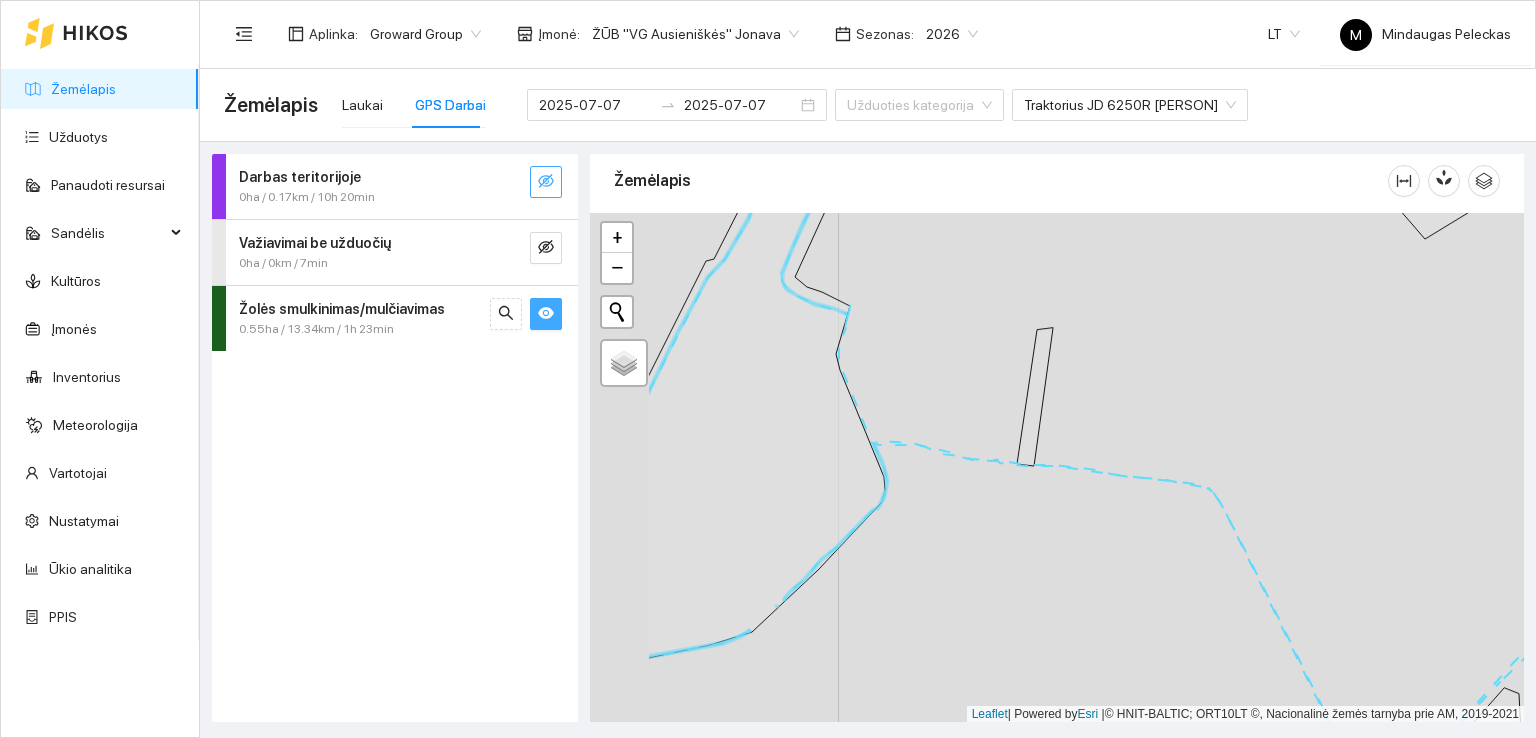drag, startPoint x: 1011, startPoint y: 405, endPoint x: 1103, endPoint y: 417, distance: 92.779305 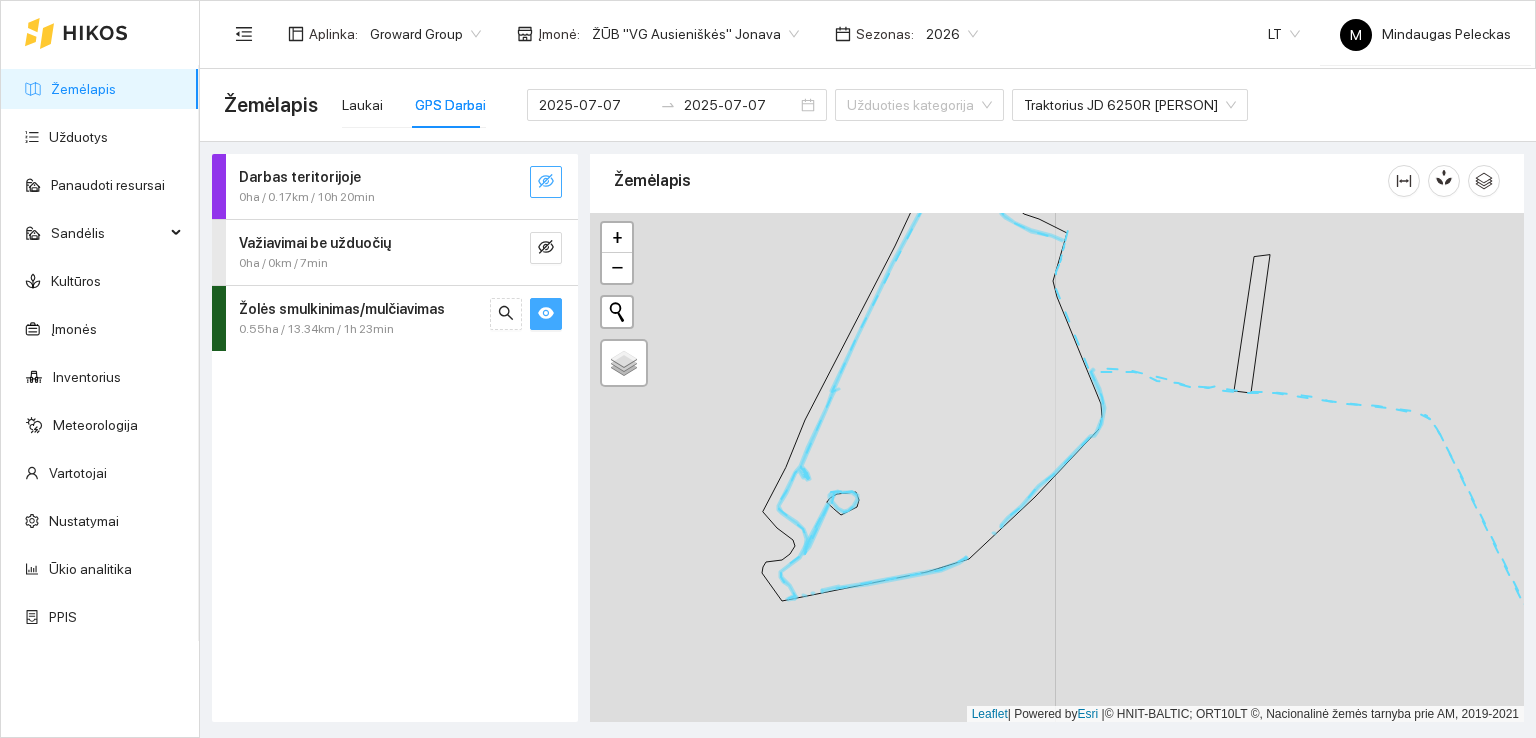 drag, startPoint x: 1024, startPoint y: 507, endPoint x: 1234, endPoint y: 433, distance: 222.6567 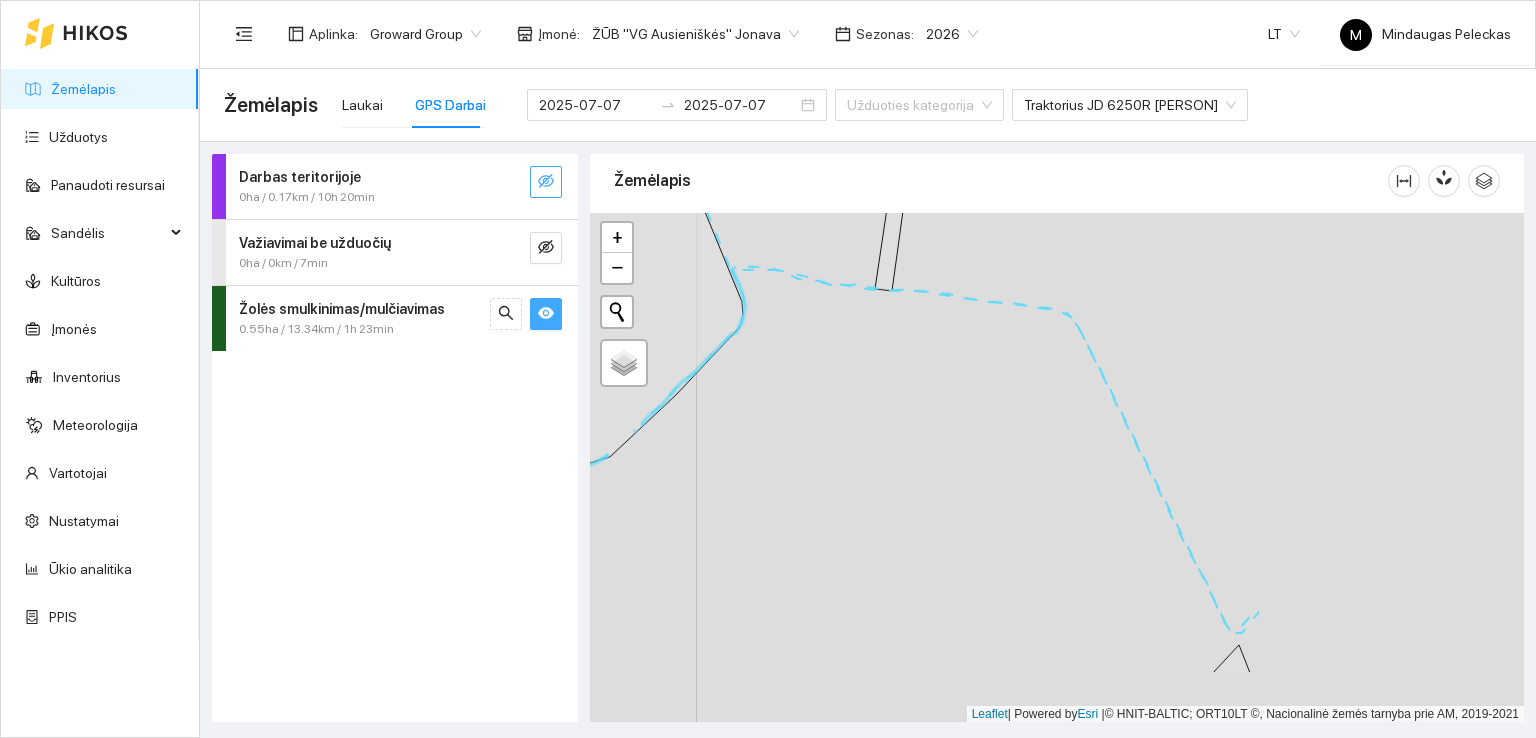 drag, startPoint x: 1221, startPoint y: 464, endPoint x: 860, endPoint y: 360, distance: 375.68204 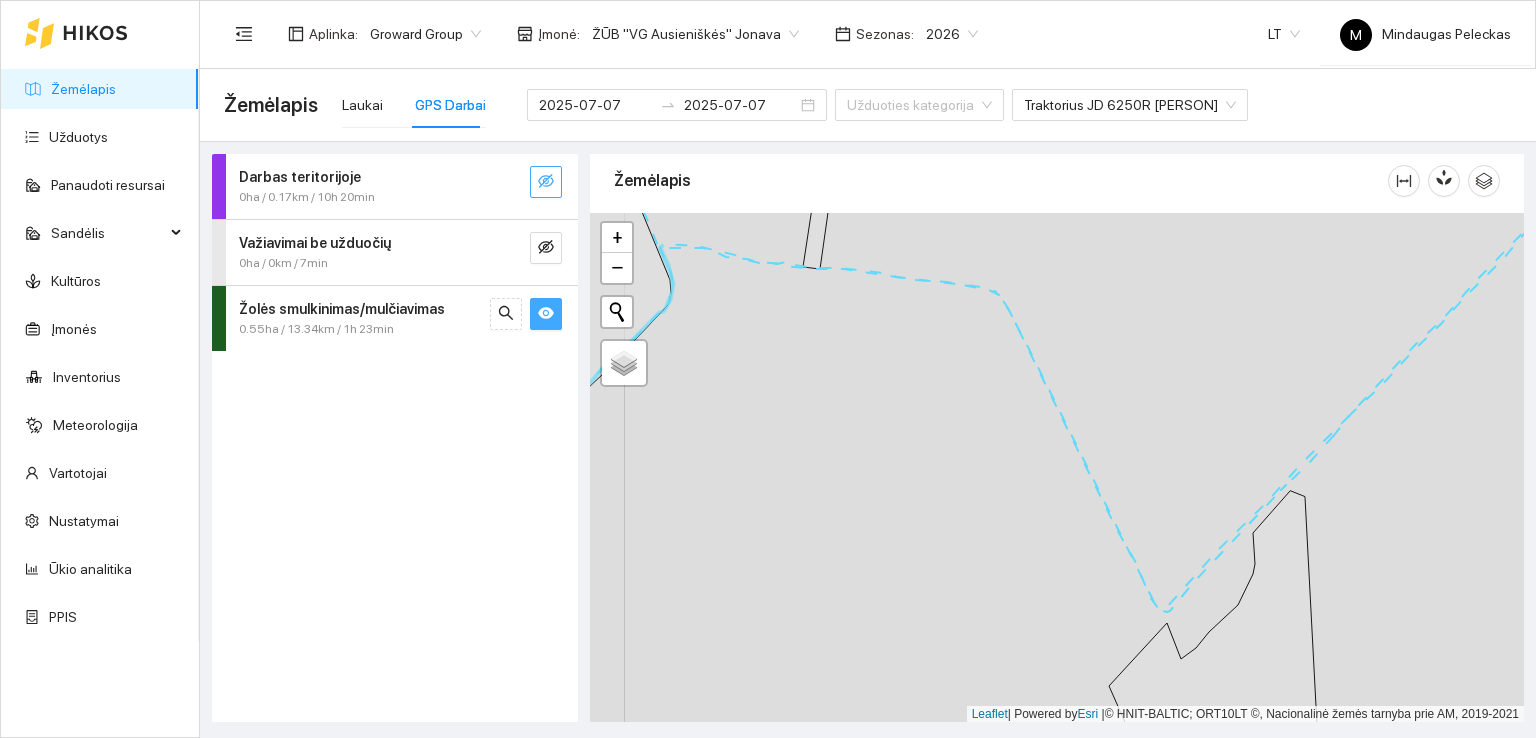 drag, startPoint x: 1072, startPoint y: 477, endPoint x: 948, endPoint y: 445, distance: 128.06248 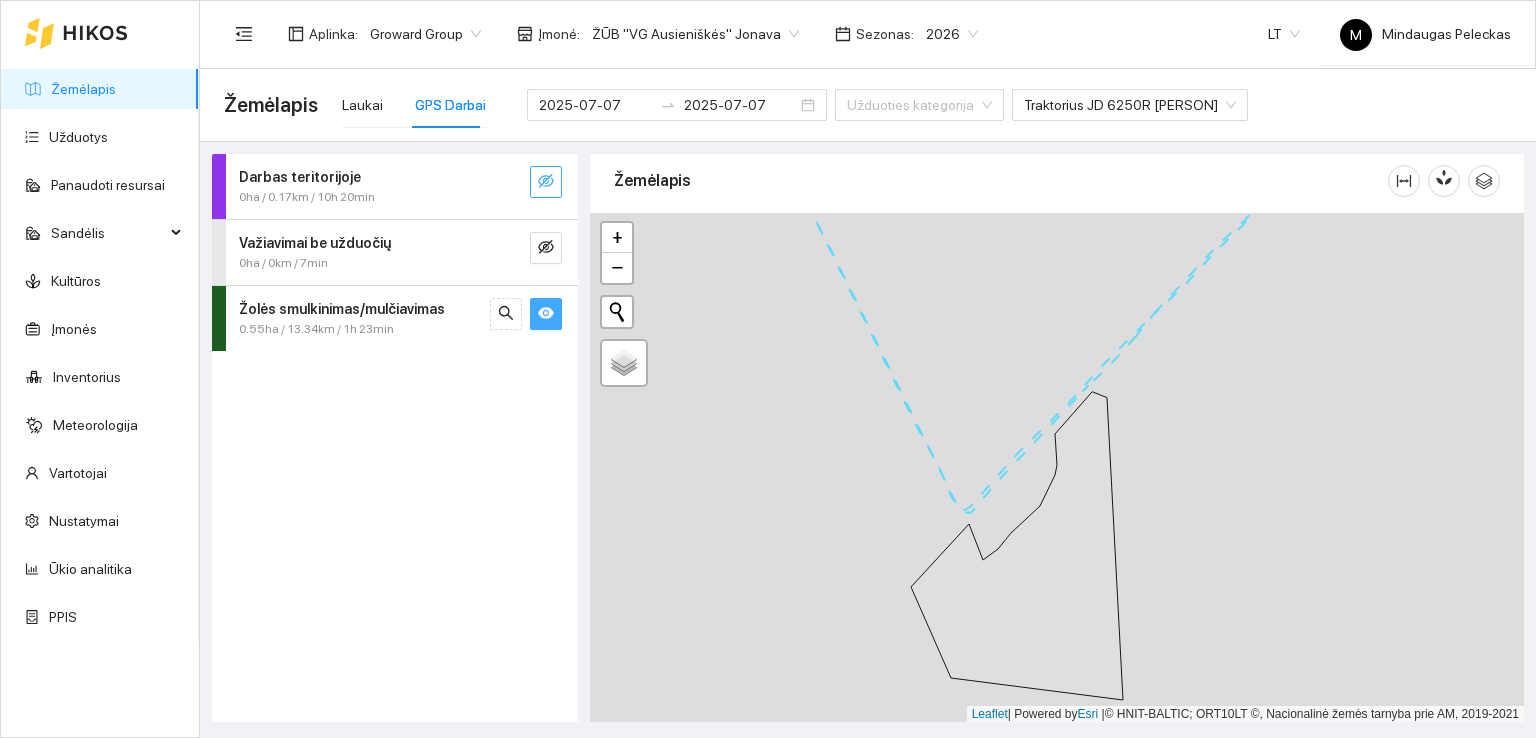 drag, startPoint x: 1075, startPoint y: 506, endPoint x: 964, endPoint y: 439, distance: 129.65338 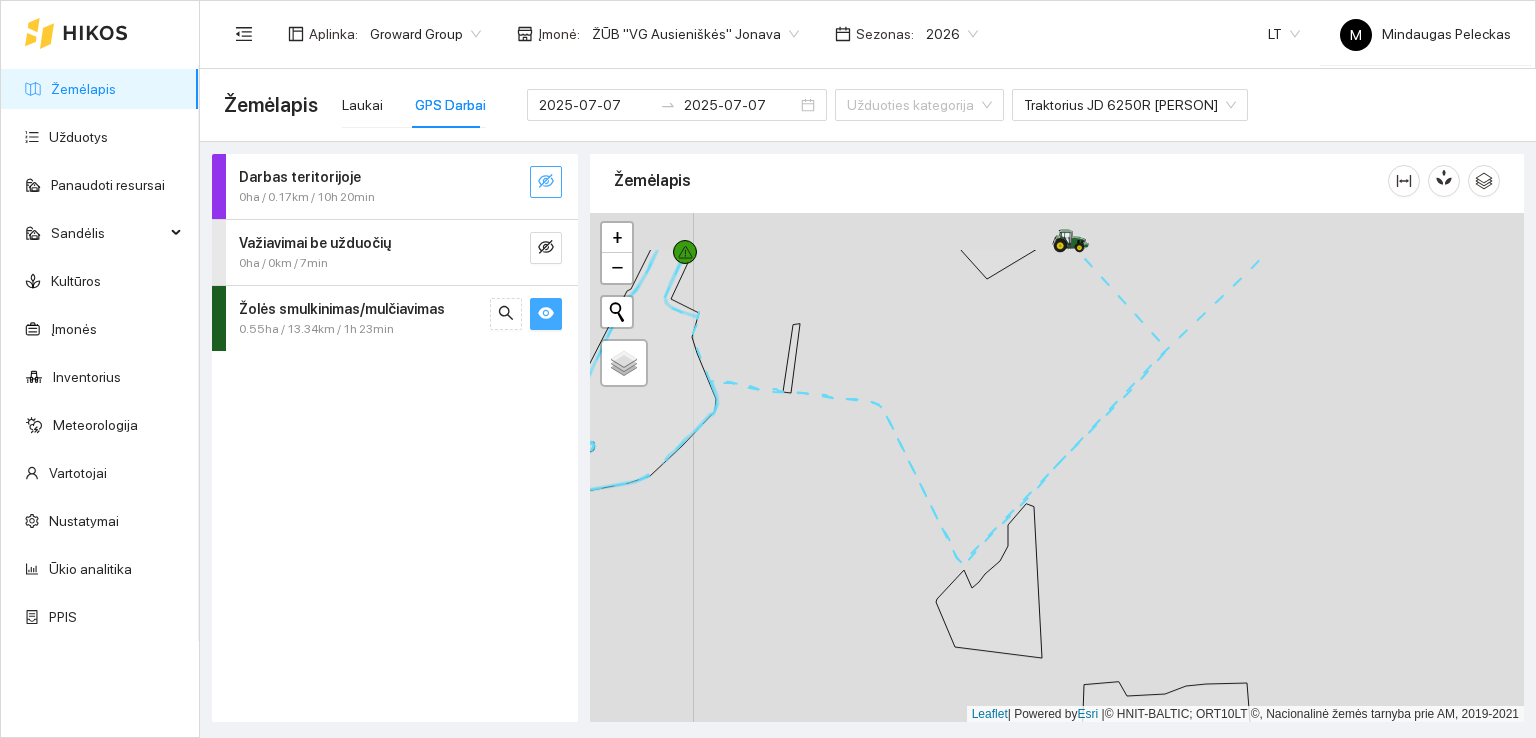 drag, startPoint x: 980, startPoint y: 321, endPoint x: 979, endPoint y: 409, distance: 88.005684 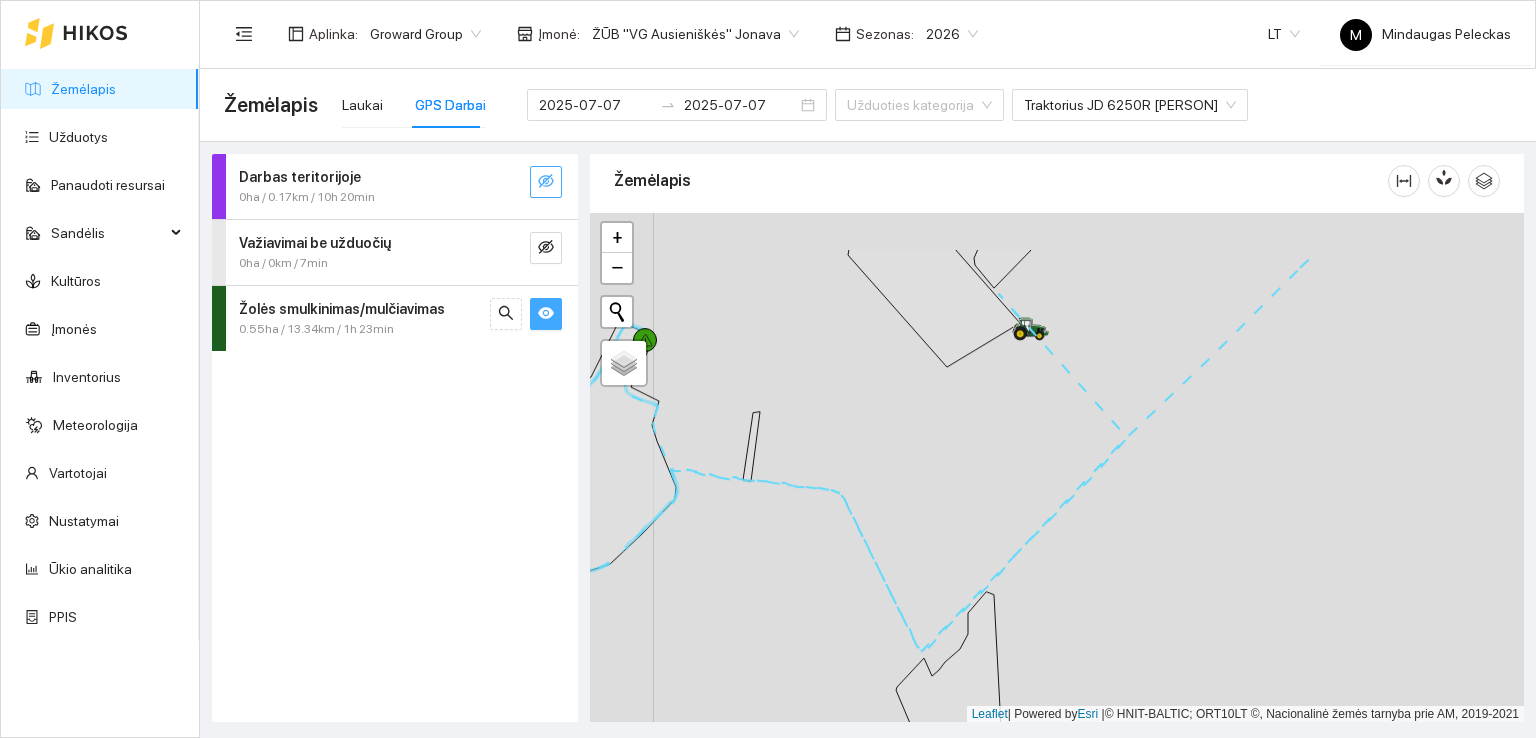 drag, startPoint x: 979, startPoint y: 409, endPoint x: 936, endPoint y: 495, distance: 96.150925 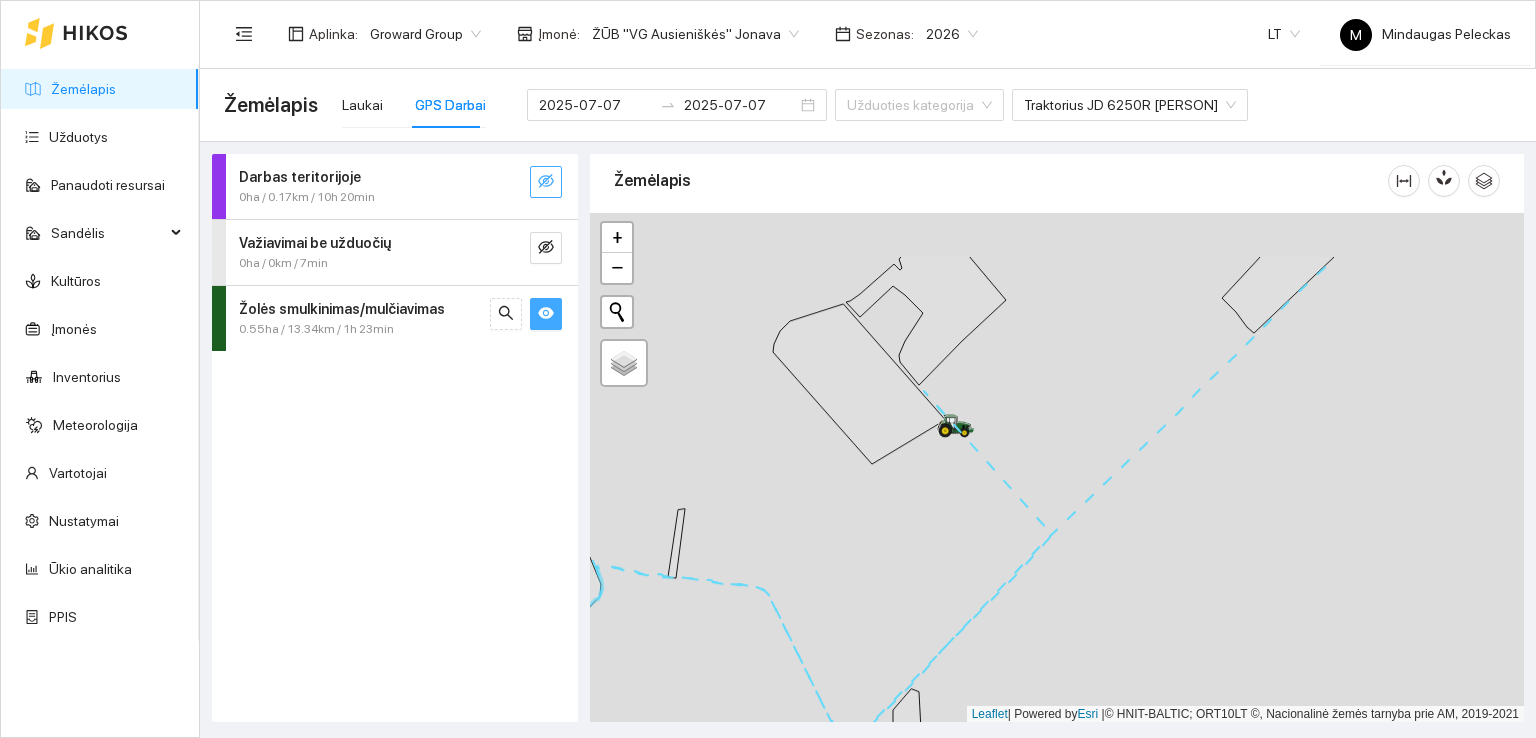 drag, startPoint x: 1013, startPoint y: 357, endPoint x: 912, endPoint y: 481, distance: 159.92812 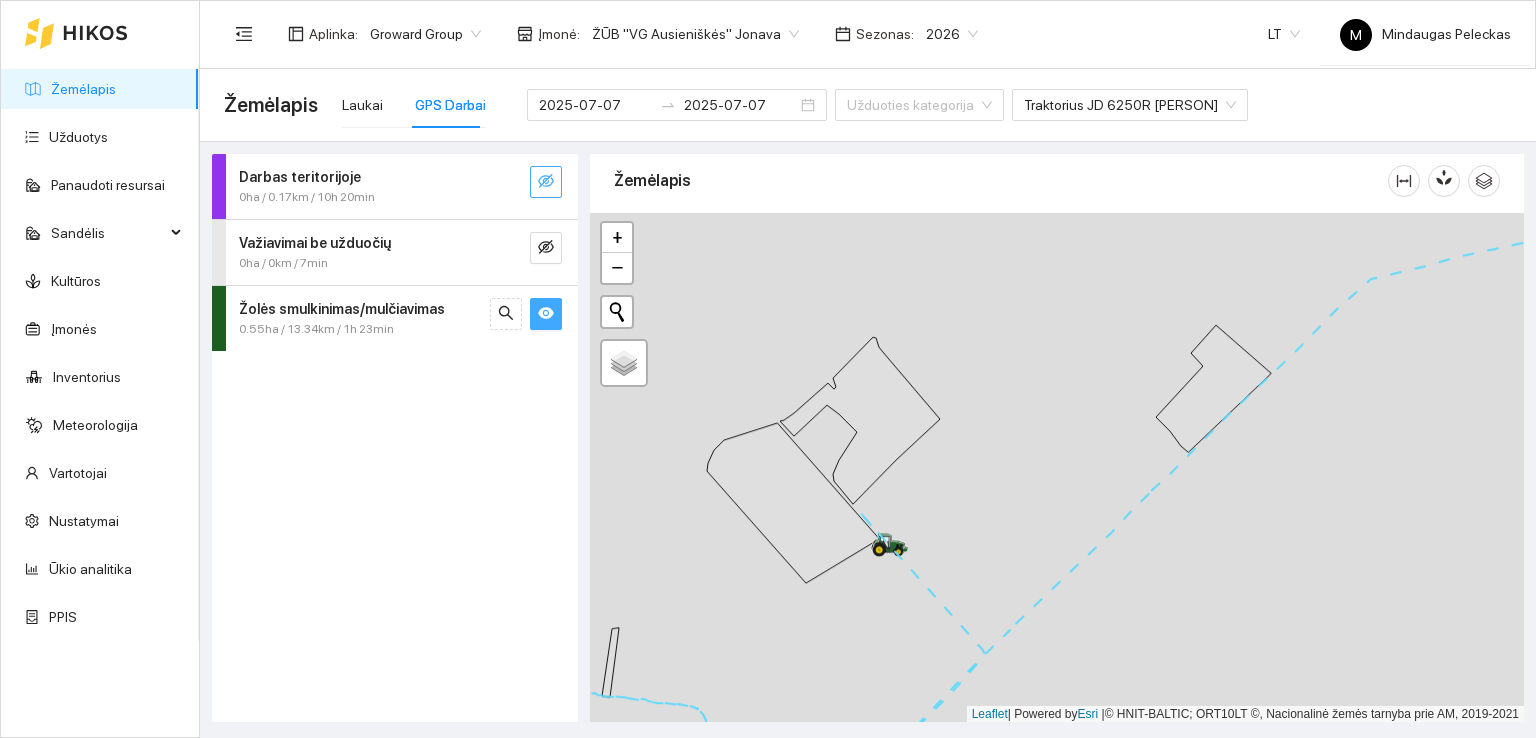 drag, startPoint x: 997, startPoint y: 401, endPoint x: 965, endPoint y: 482, distance: 87.0919 